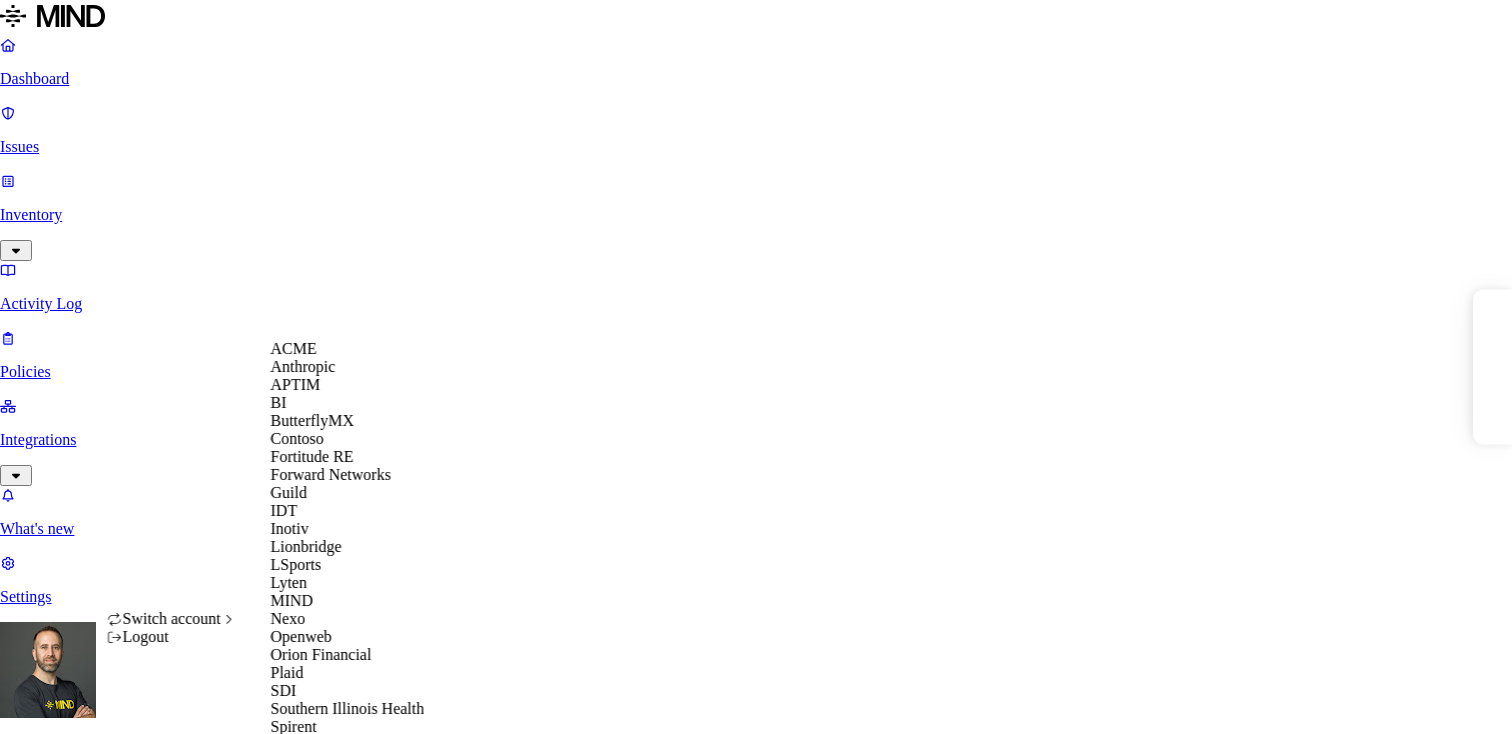 scroll, scrollTop: 0, scrollLeft: 0, axis: both 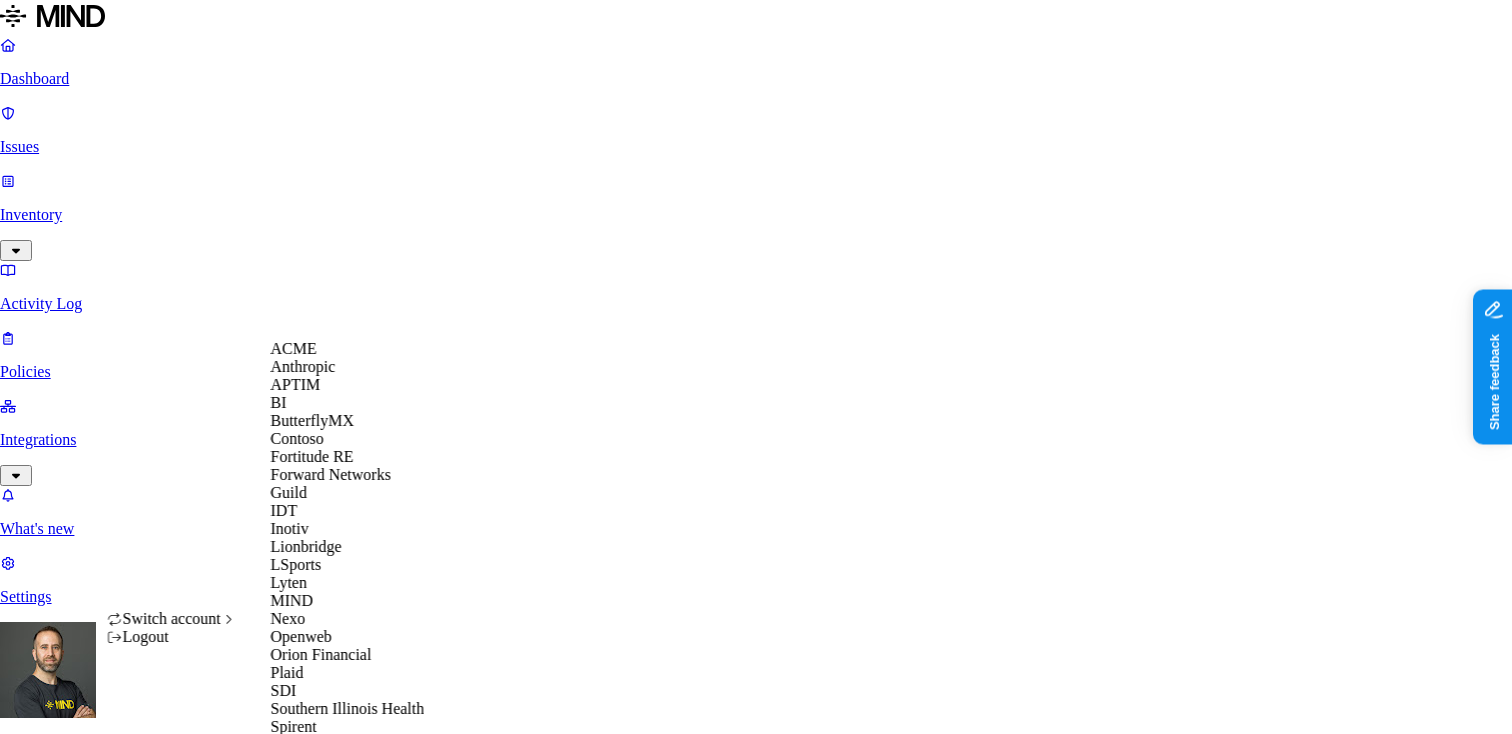 click on "Dashboard Issues Inventory Activity Log Policies Integrations What's new 1 Settings [FIRST] [LAST] Yageo Dashboard 0 Discovery Detection Prevention Last update: [TIME] Scanned resources 24.3M Resources by integration 24.3M O365 PII 1.09M Person Name 900K Email address 761K Phone number 316K Address 177K IBAN 73.9K SSN 7.42K PCI 4.48K Credit card 4.48K Secrets 2.9K Password 2.11K Azure credentials 507 Encryption Key 254 AWS credentials 18 GCP credentials 4 OpenAI API Key 3 Other 1.44M Source code 1.44M CUI 14 Top resources with sensitive data Resource Sensitive records Owner Last access Candidates and Opportunities.xlsx Email address 5000 Person Name 648 Address 94 Phone number 5000 Elly Woody [DATE], [TIME] 5. AdventureWorks DW 2012.accdb Email address 5000 Person Name 331 Address 386 Phone number 5000 Arrigo Gamberini [DATE], [TIME] 5. AdventureWorks DW 2012.accdb Email address 5000 Person Name 331 Address 386 Phone number 5000 Samanta Tacchini [DATE], [TIME] Email address 5000" at bounding box center (756, 1560) 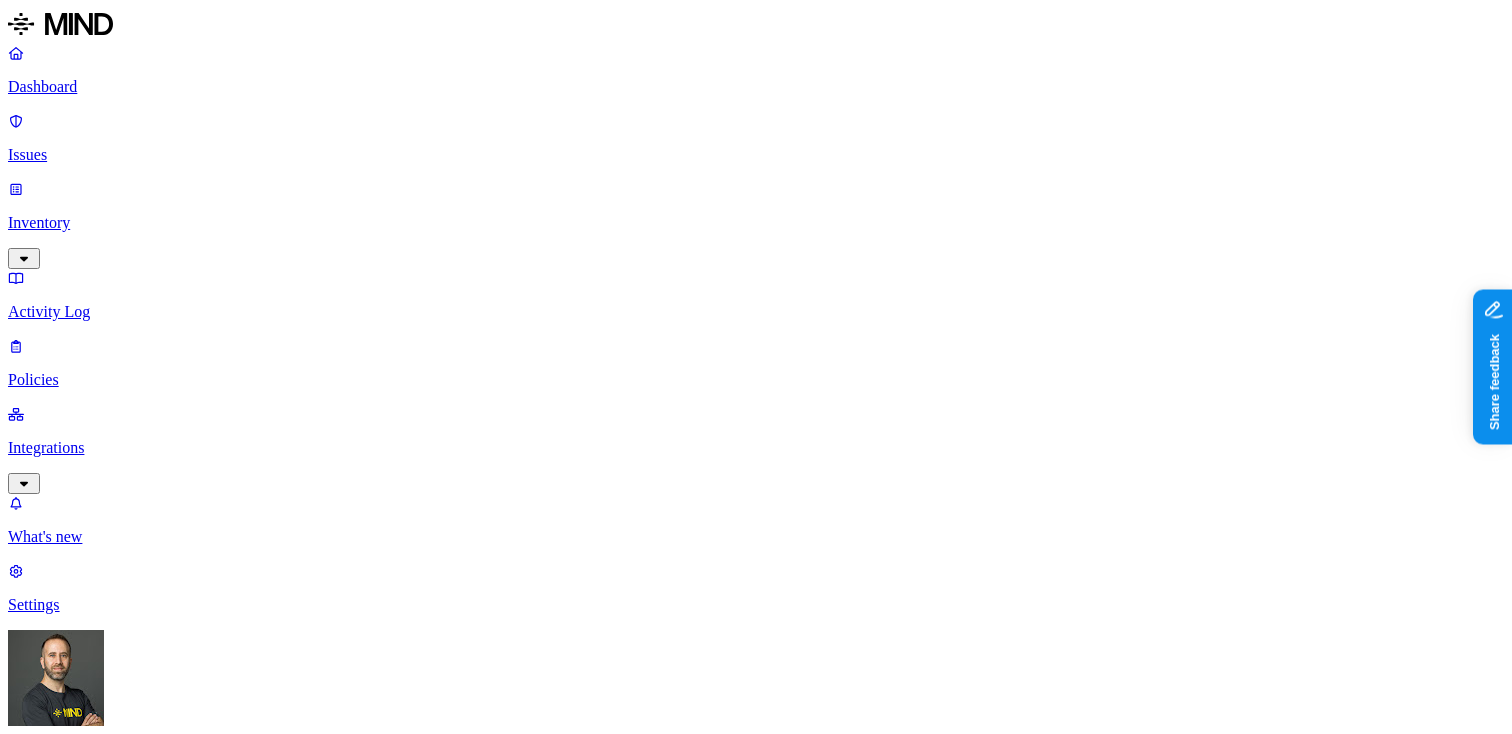 click on "Dashboard Issues Inventory Activity Log Policies Integrations What's new 1 Settings [FIRST] [LAST] Yageo Dashboard 0 Discovery Detection Prevention Last update: [TIME] Scanned resources 24.3M Resources by integration 24.3M O365 PII 1.09M Person Name 900K Email address 761K Phone number 316K Address 177K IBAN 73.9K SSN 7.42K PCI 4.48K Credit card 4.48K Secrets 2.9K Password 2.11K Azure credentials 507 Encryption Key 254 AWS credentials 18 GCP credentials 4 OpenAI API Key 3 Other 1.44M Source code 1.44M CUI 14 Top resources with sensitive data Resource Sensitive records Owner Last access Candidates and Opportunities.xlsx Email address 5000 Person Name 648 Address 94 Phone number 5000 Elly Woody [DATE], [TIME] 5. AdventureWorks DW 2012.accdb Email address 5000 Person Name 331 Address 386 Phone number 5000 Arrigo Gamberini [DATE], [TIME] 5. AdventureWorks DW 2012.accdb Email address 5000 Person Name 331 Address 386 Phone number 5000 Samanta Tacchini [DATE], [TIME] Email address 5000" at bounding box center (756, 1564) 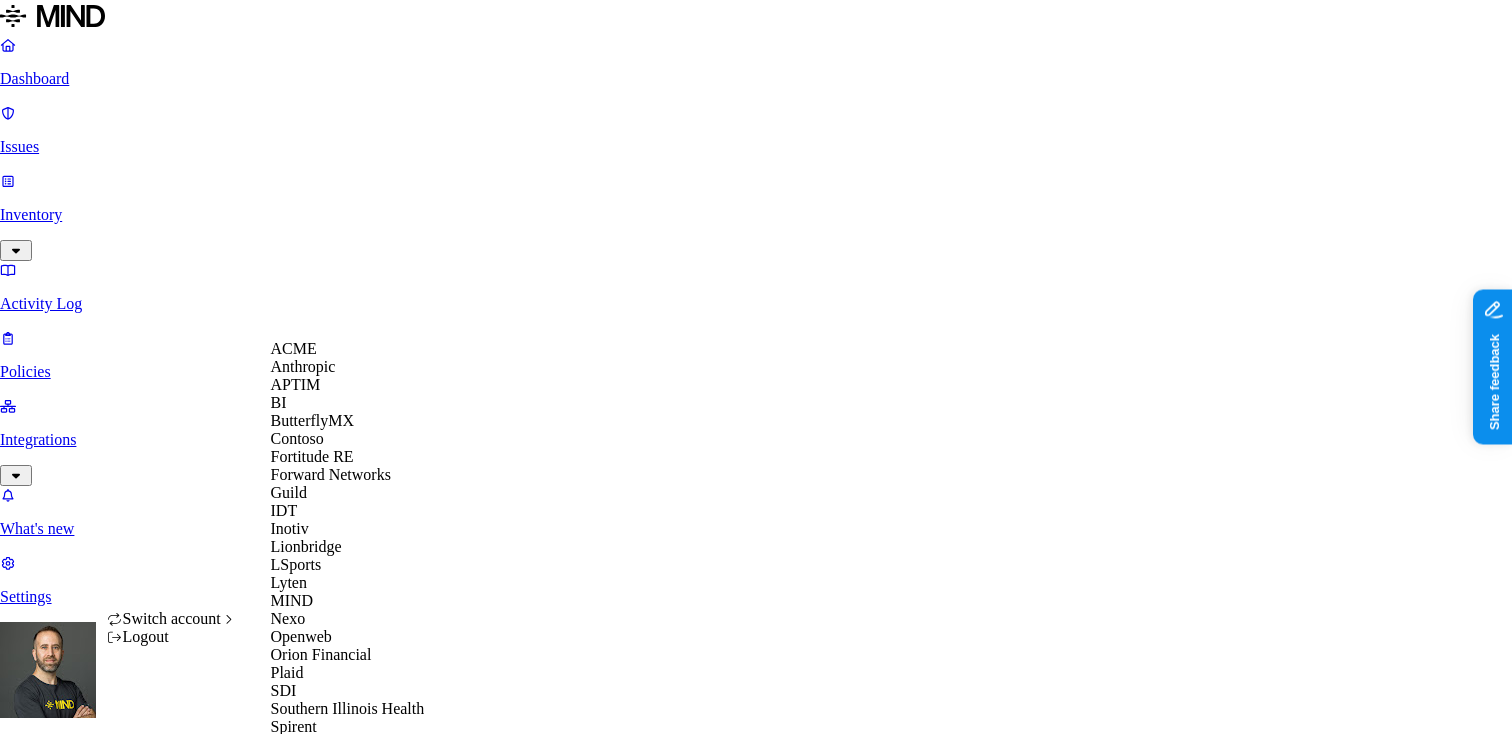 click on "APTIM" at bounding box center (348, 385) 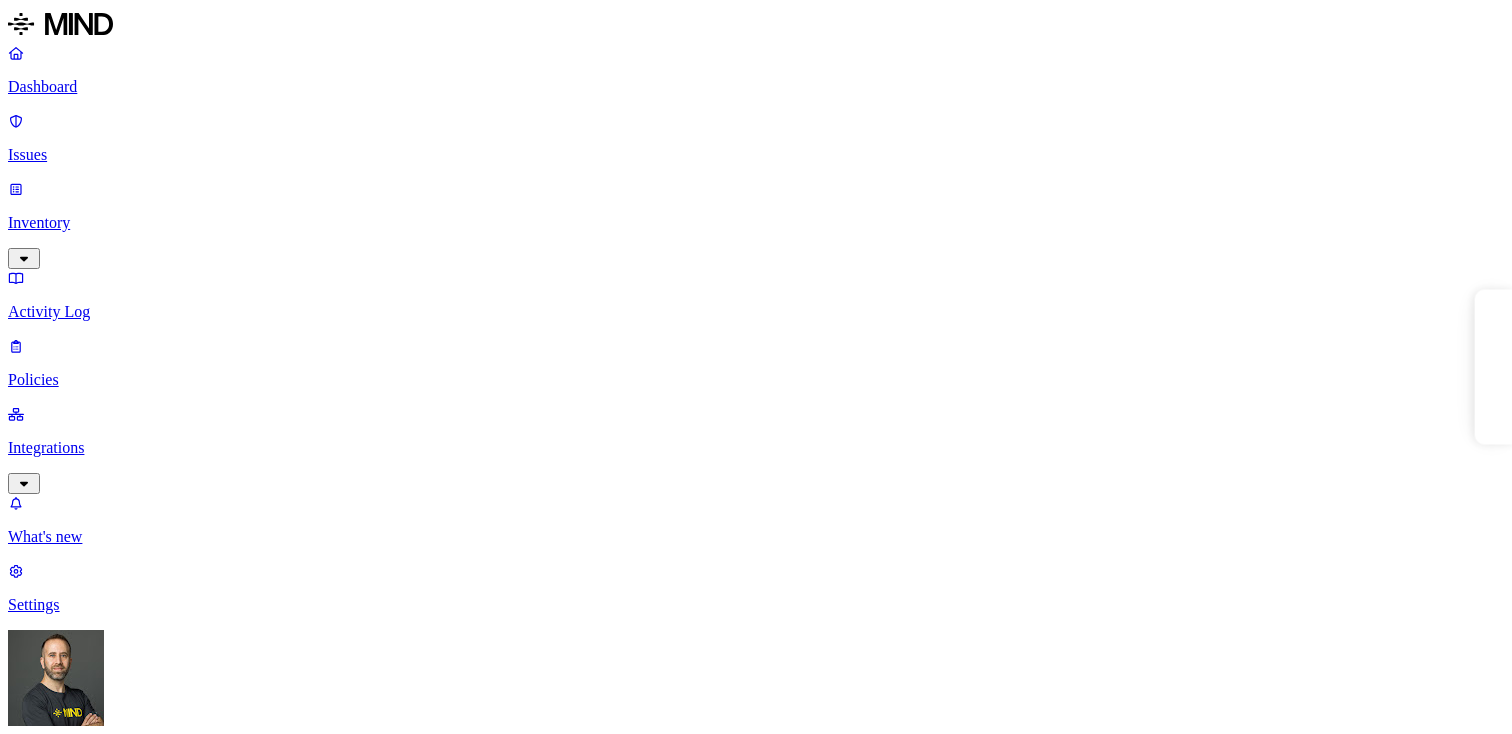 scroll, scrollTop: 0, scrollLeft: 0, axis: both 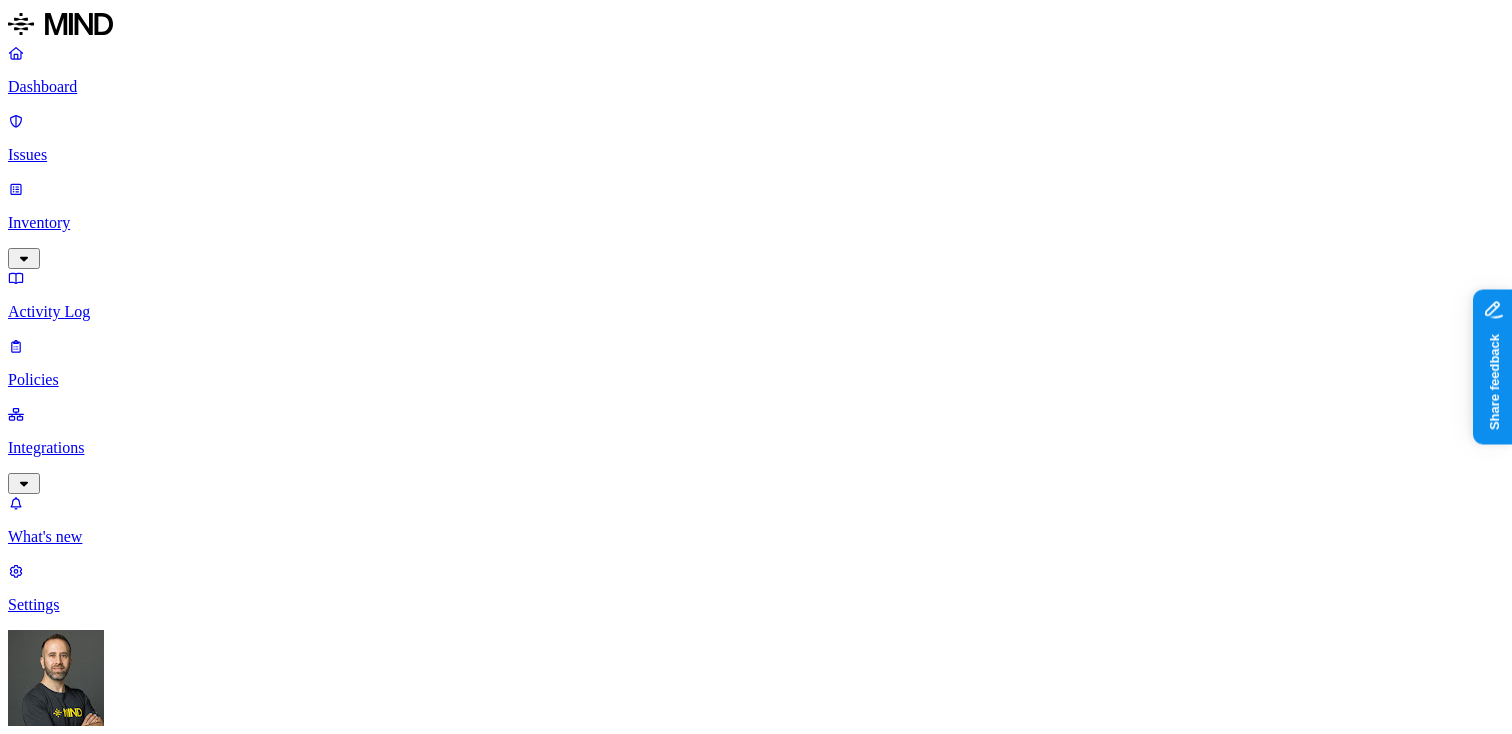 click on "Inventory" at bounding box center [756, 223] 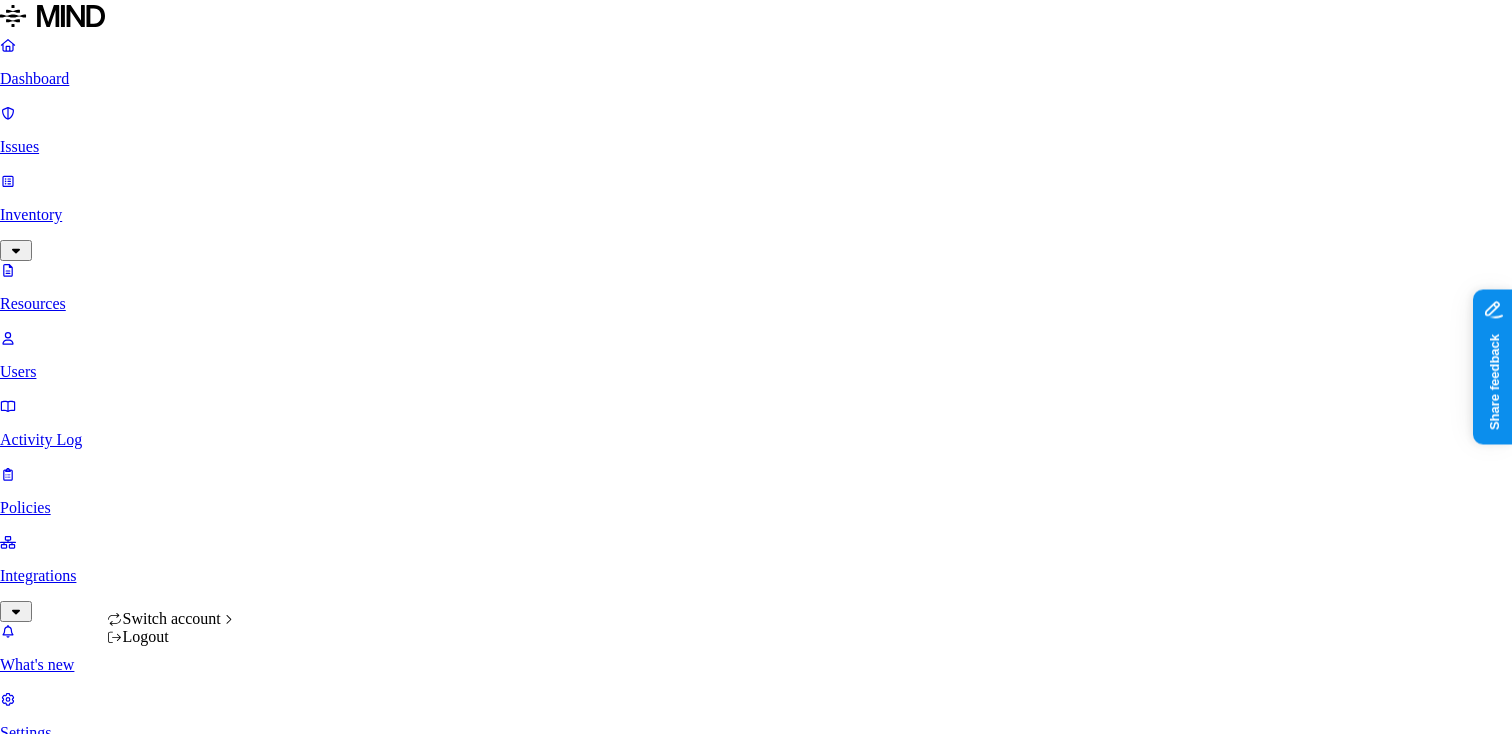 click on "Dashboard Issues Inventory Resources Users Activity Log Policies Integrations What's new 1 Settings Tom Mayblum APTIM Resources Kind File type Classification Category Data types Access Last access Drive name Encrypted 10,000+ Resources Kind Resource Classification Category Access Last access time Full path 2020-08-27-Orbex-WTI Crude Oil Pulls Back From 5-Month Highs-89605883.pdf – – Internal 6 – Durrett, Jill/15.0_Research Deliverables/2020/ELT Strat Meeting 202009/Reports 2020-08-27-Consensus Economics-Energy  Metals Consensus Forecasts - August Survey of Profe...-89606230.pdf – – Internal 6 – Durrett, Jill/15.0_Research Deliverables/2020/ELT Strat Meeting 202009/Reports T2376_HMT1_2025-07_INV.pdf – – – Jul 16, 2025, 11:41 PM Earp, Courtney/Documents/Tonya Expenses 2025-07-16_16-40-51.snagx – – – Jul 16, 2025, 11:41 PM Bond, James/Documents/Snagit 204 Daily QC.docx – – – Jul 16, 2025, 11:41 PM Rhodes, Brian/Desktop/Convert to PDFs 20250716_195218196_iOS.jpg – – –" at bounding box center [756, 3560] 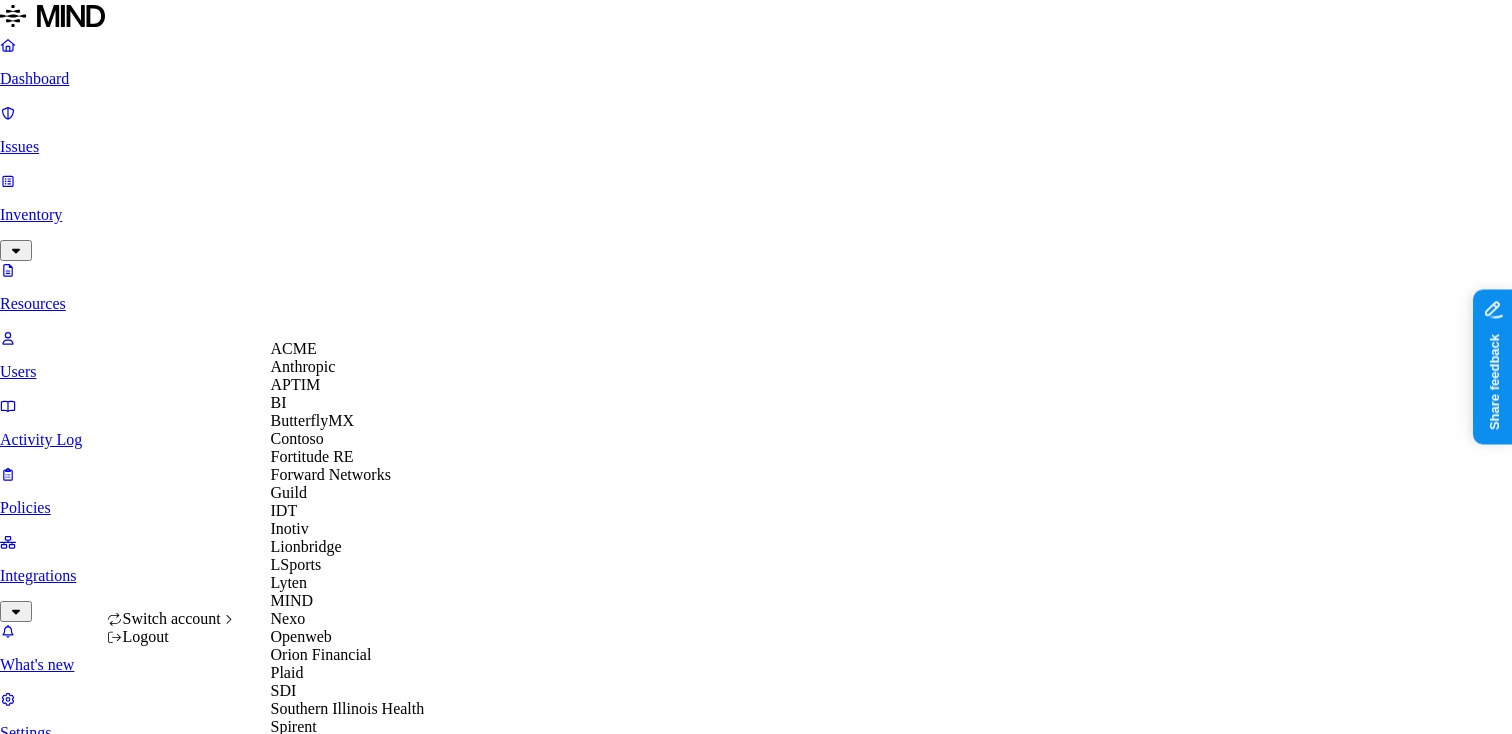 scroll, scrollTop: 556, scrollLeft: 0, axis: vertical 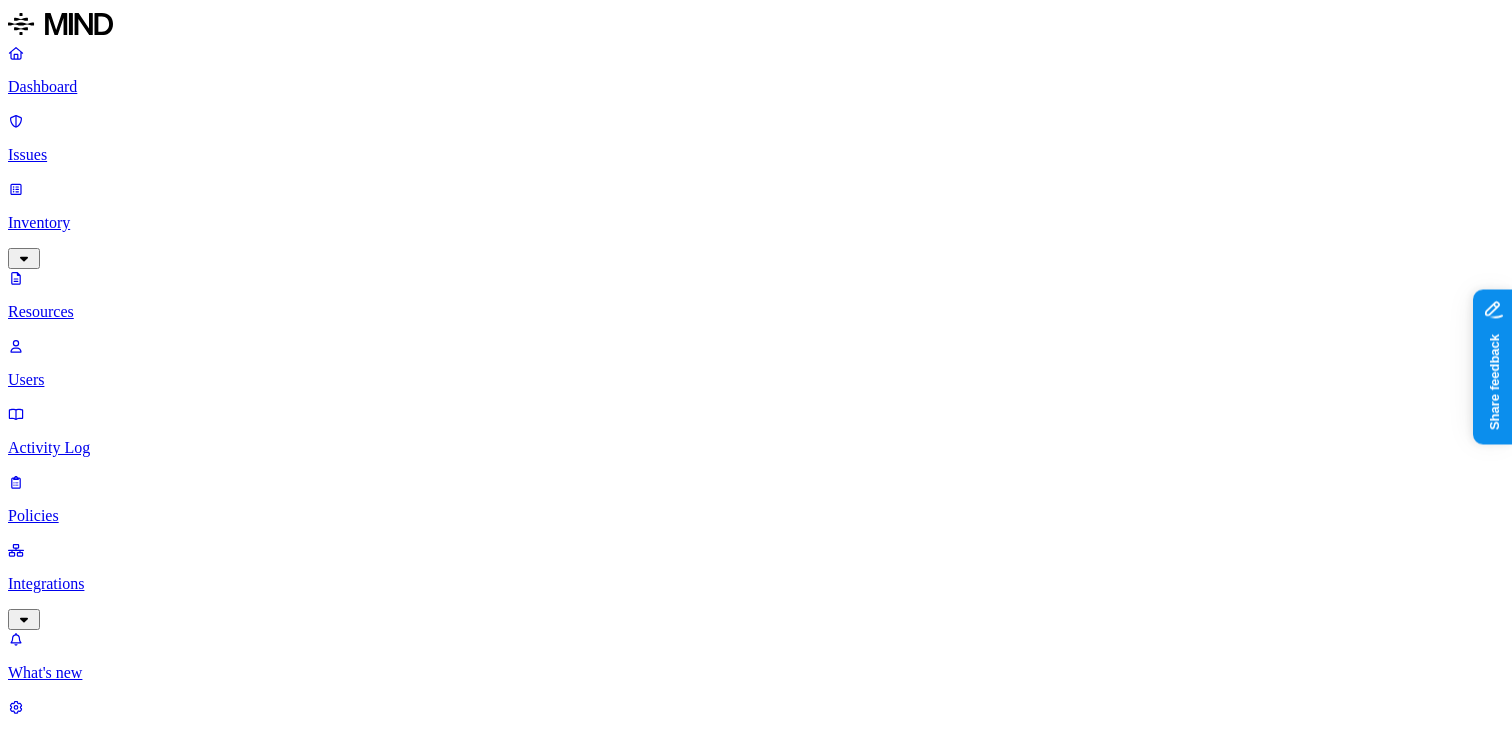 click on "Integrations" at bounding box center [756, 584] 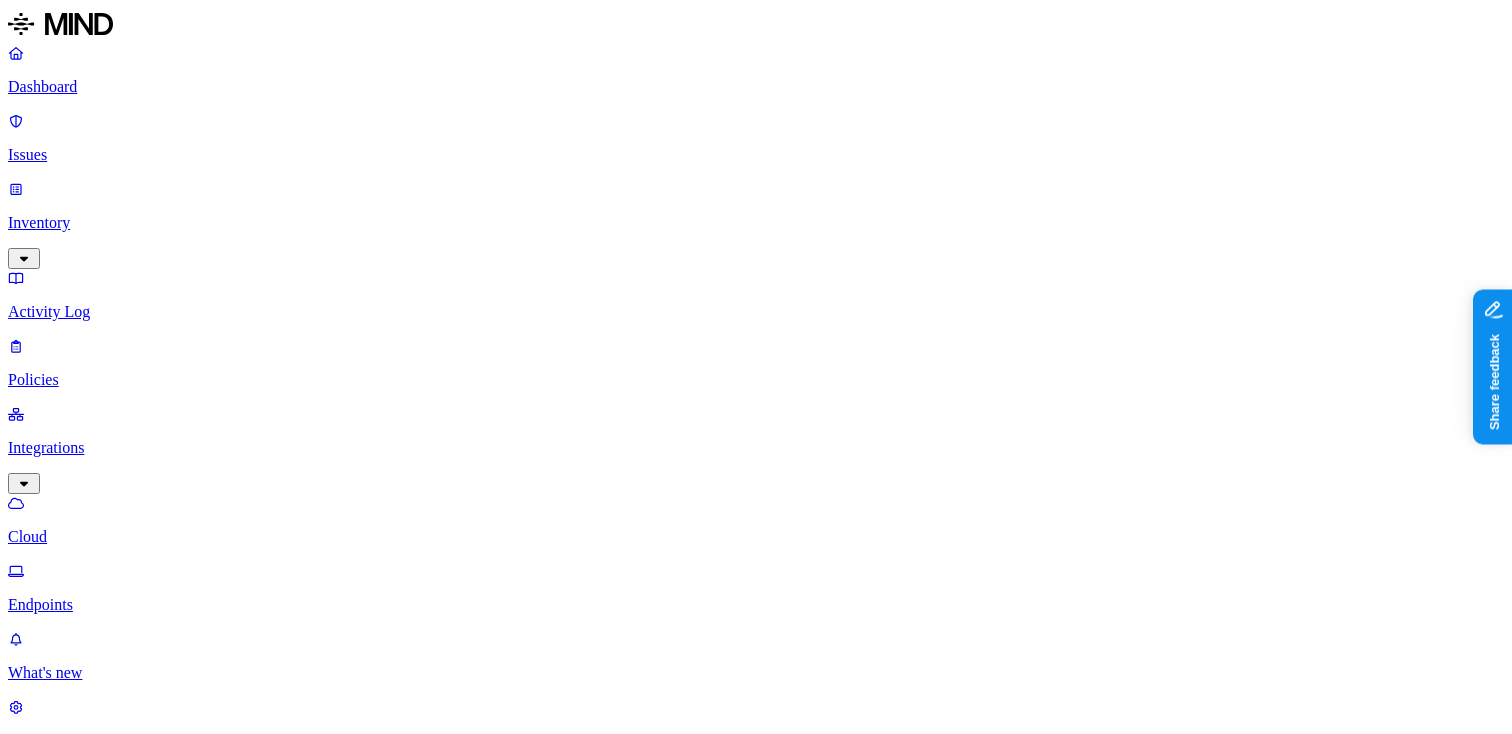 click on "Endpoints" at bounding box center [756, 605] 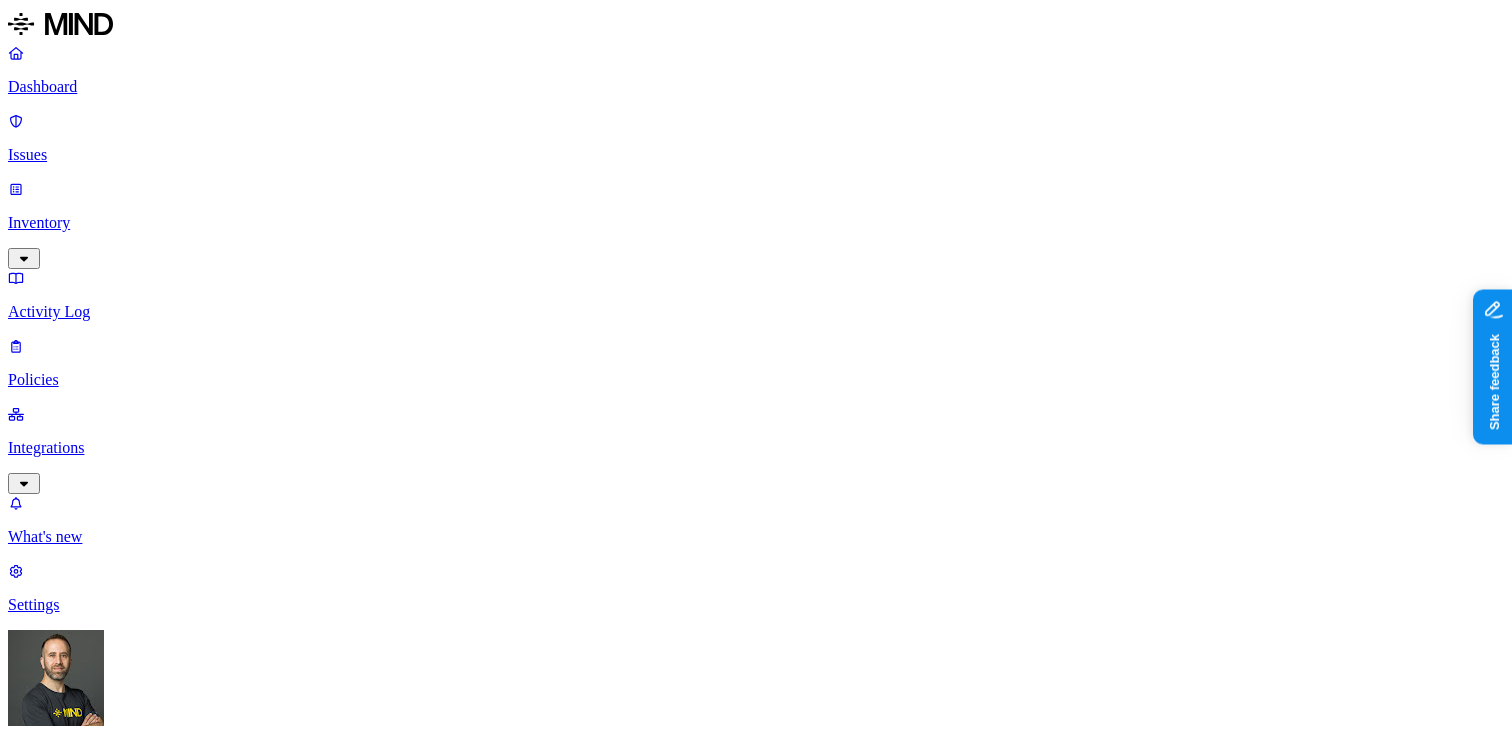 click on "Prevention" at bounding box center [195, 1010] 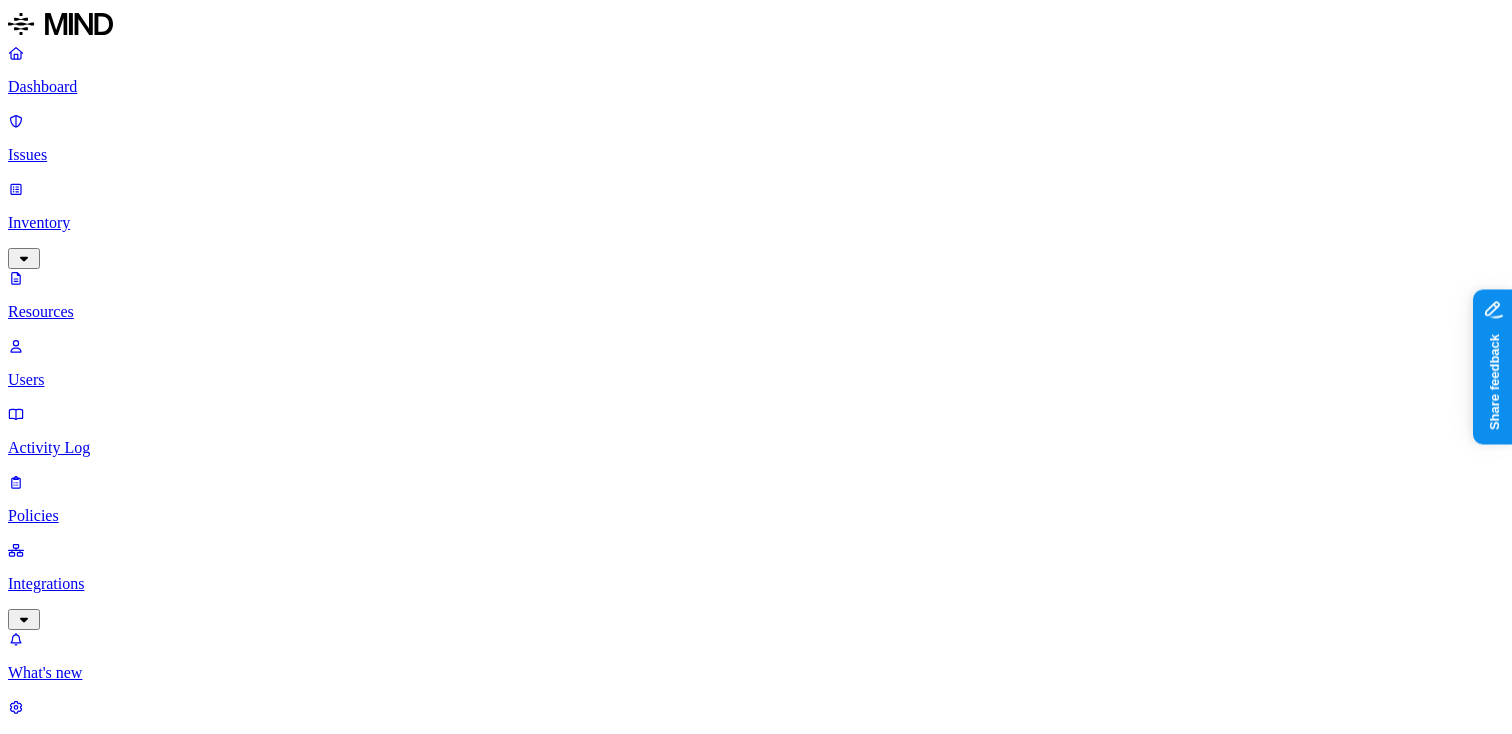 click on "Dashboard" at bounding box center (756, 87) 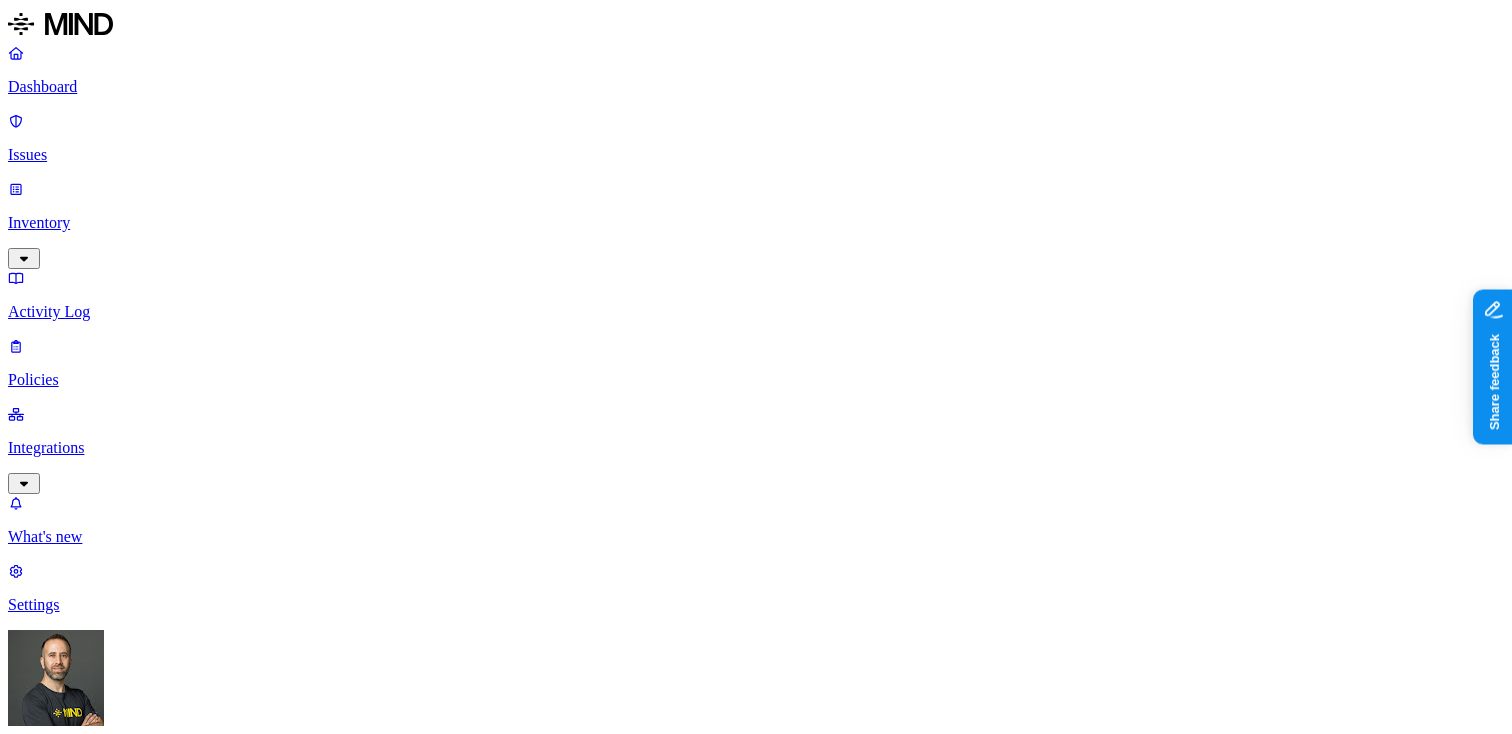 click on "Sara Bevis" at bounding box center (431, 2746) 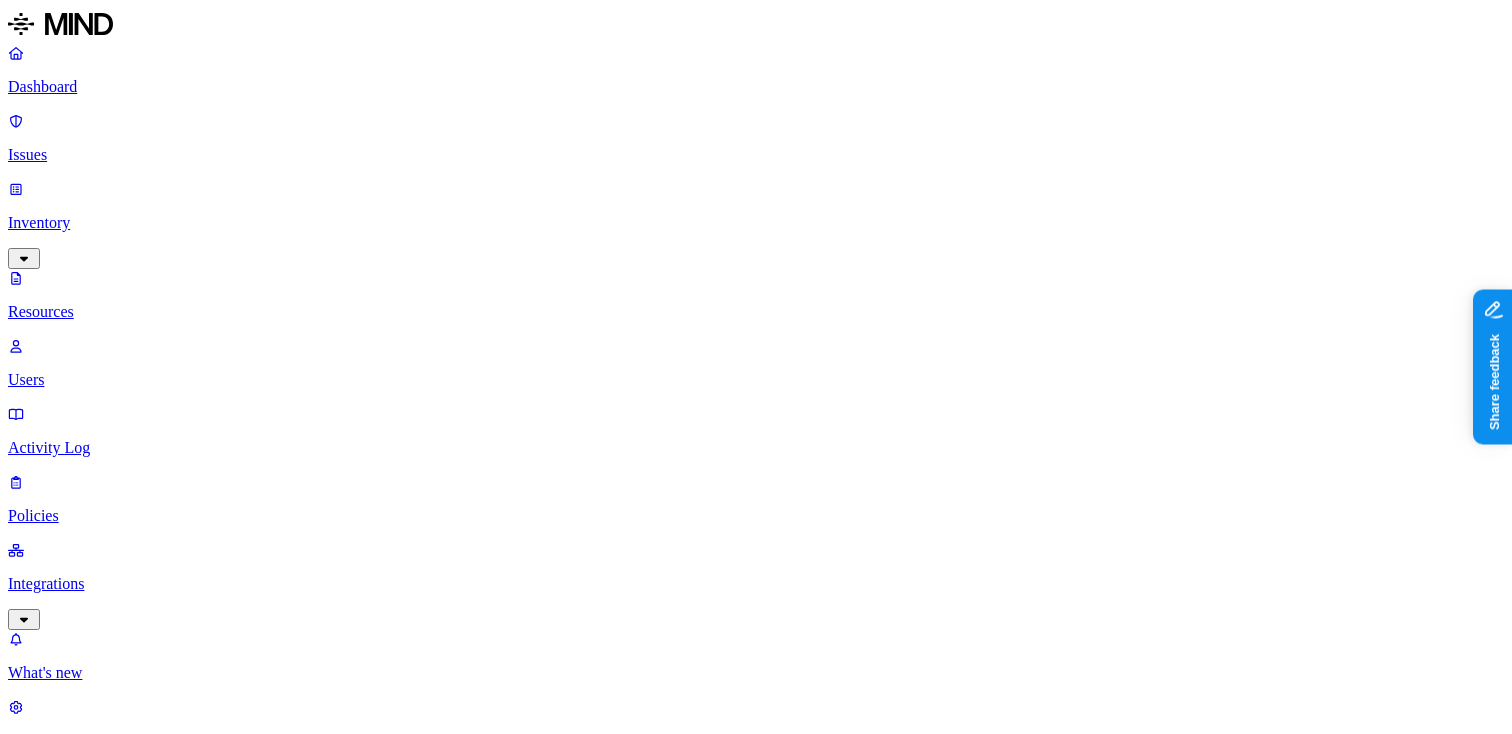 click on "Users" at bounding box center (756, 380) 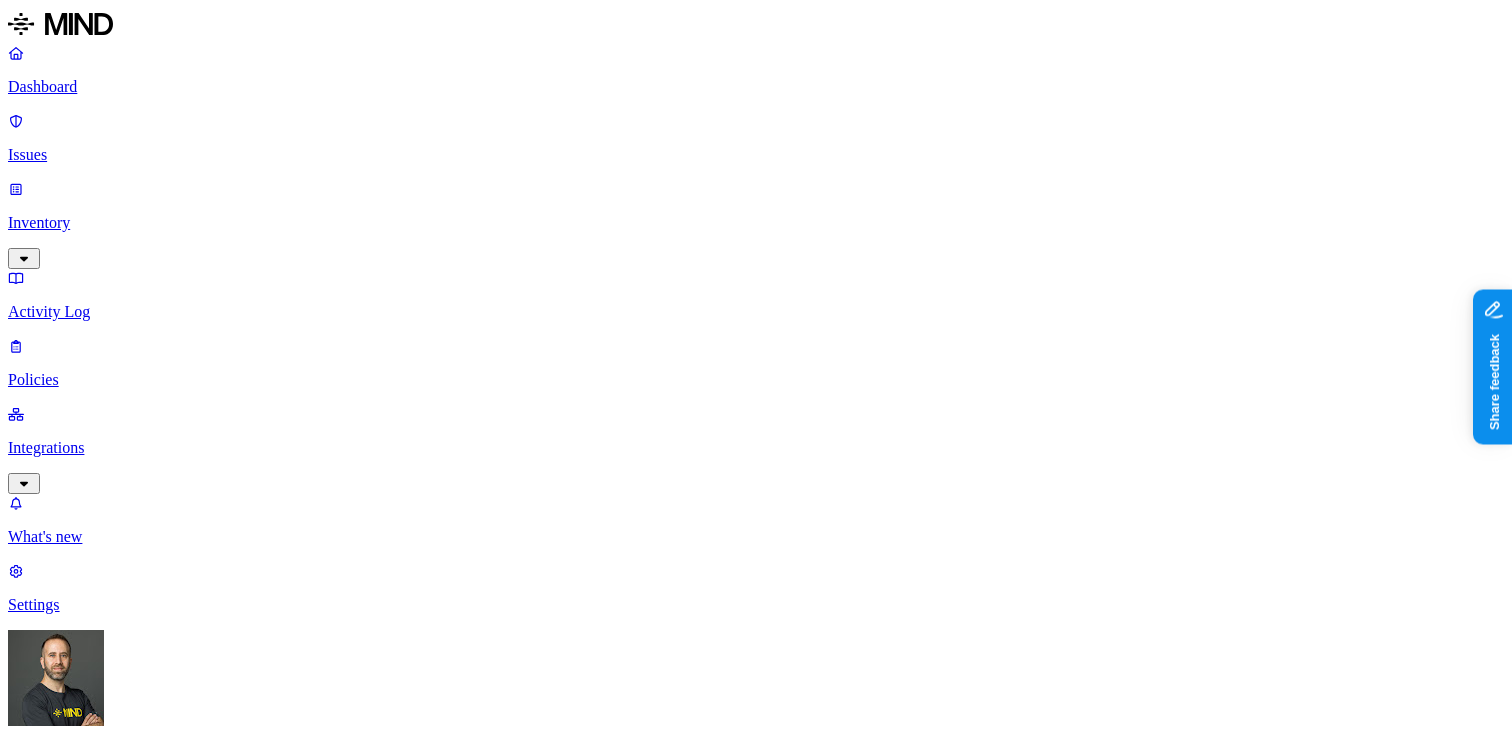 click on "moe.hammoud@transformacloud.com" at bounding box center (200, 2919) 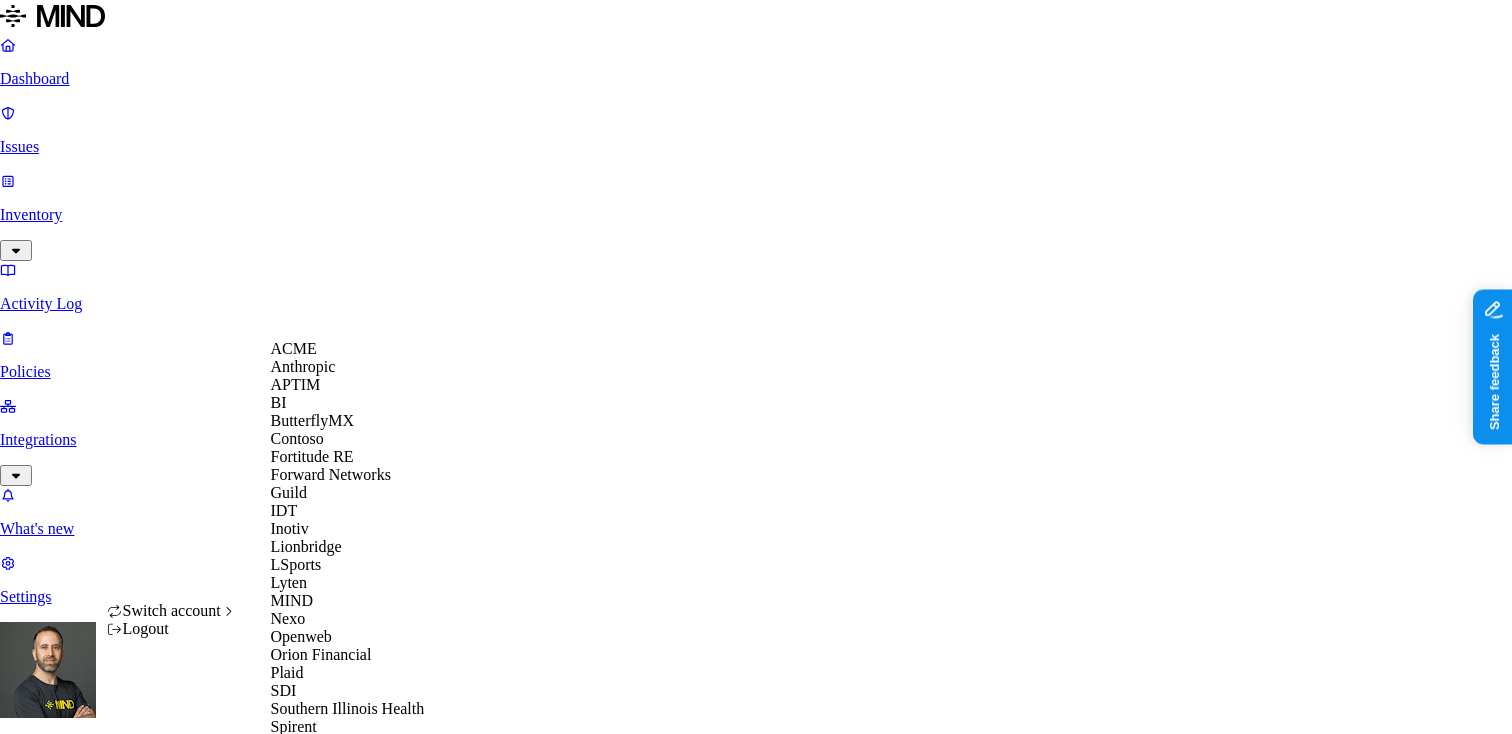 scroll, scrollTop: 122, scrollLeft: 0, axis: vertical 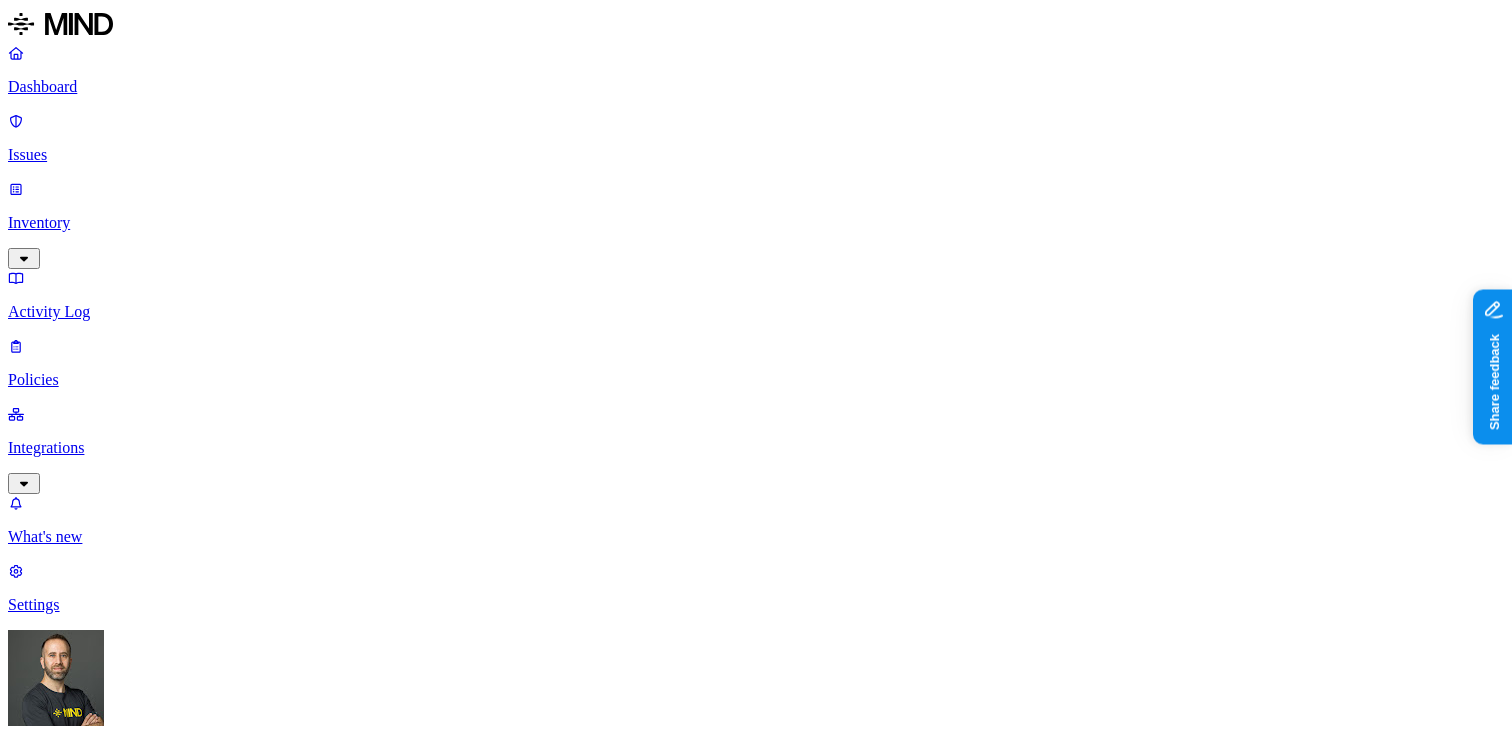 click on "Detection" at bounding box center (119, 1267) 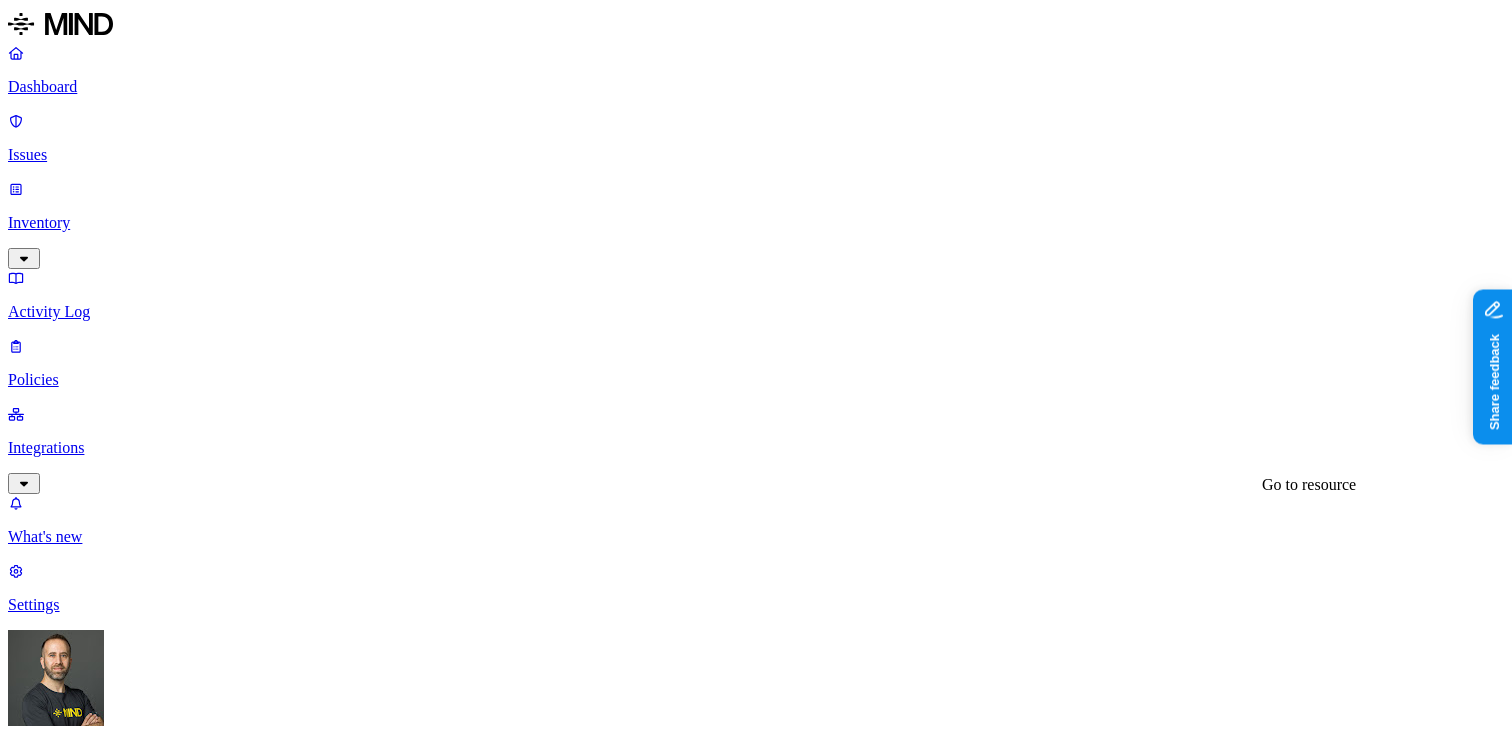 click on "AKIAYM55RZVDH57Q47O7.txt" at bounding box center (756, 3914) 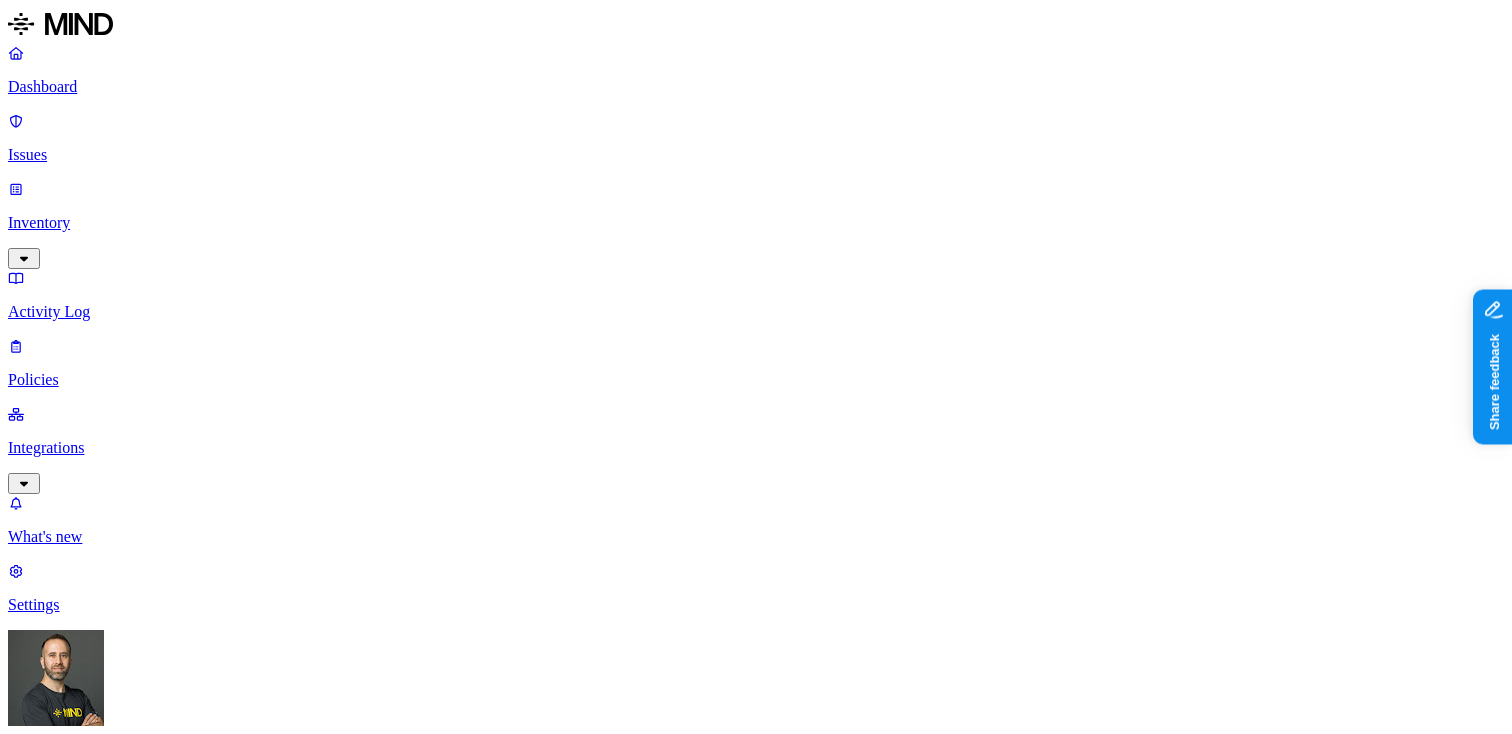 scroll, scrollTop: 194, scrollLeft: 0, axis: vertical 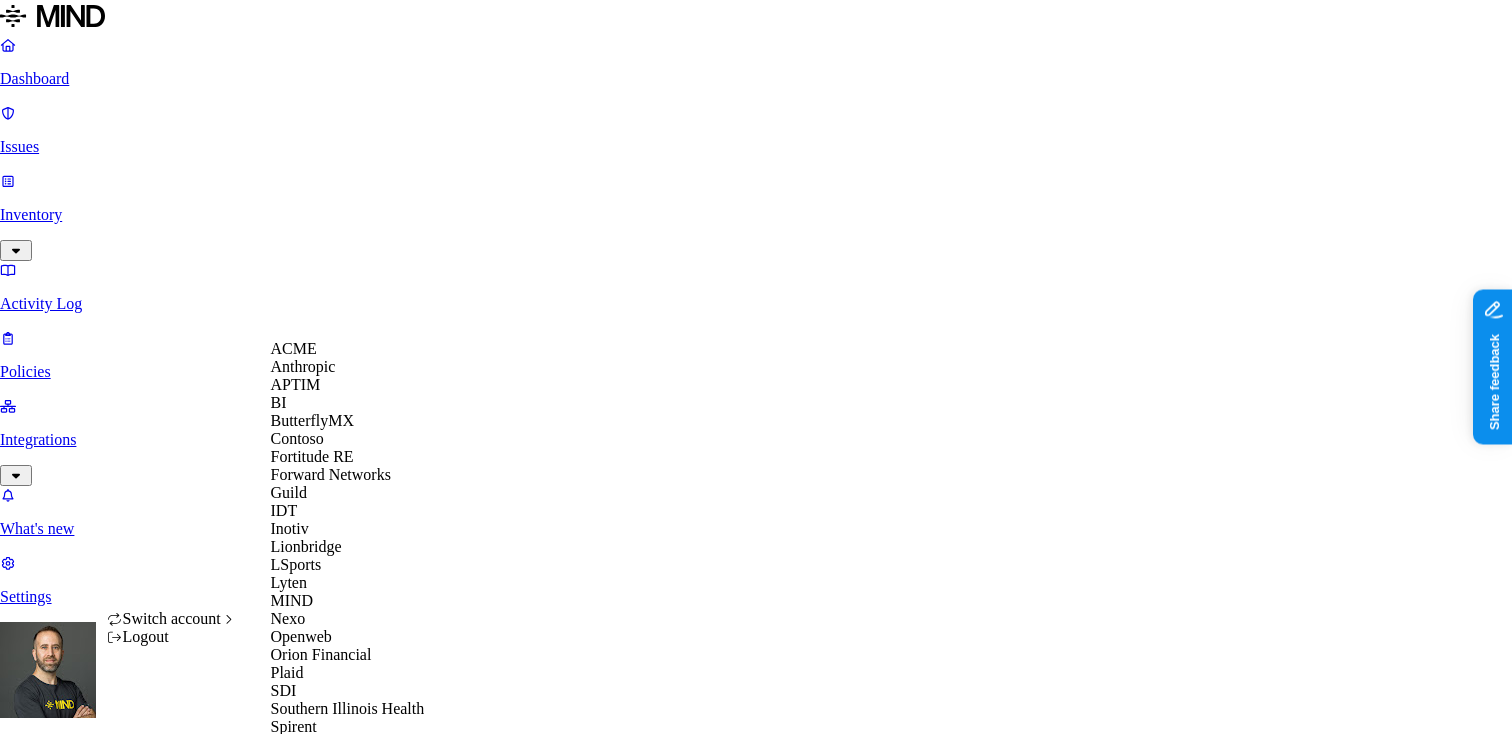 click on "ACME" at bounding box center (348, 349) 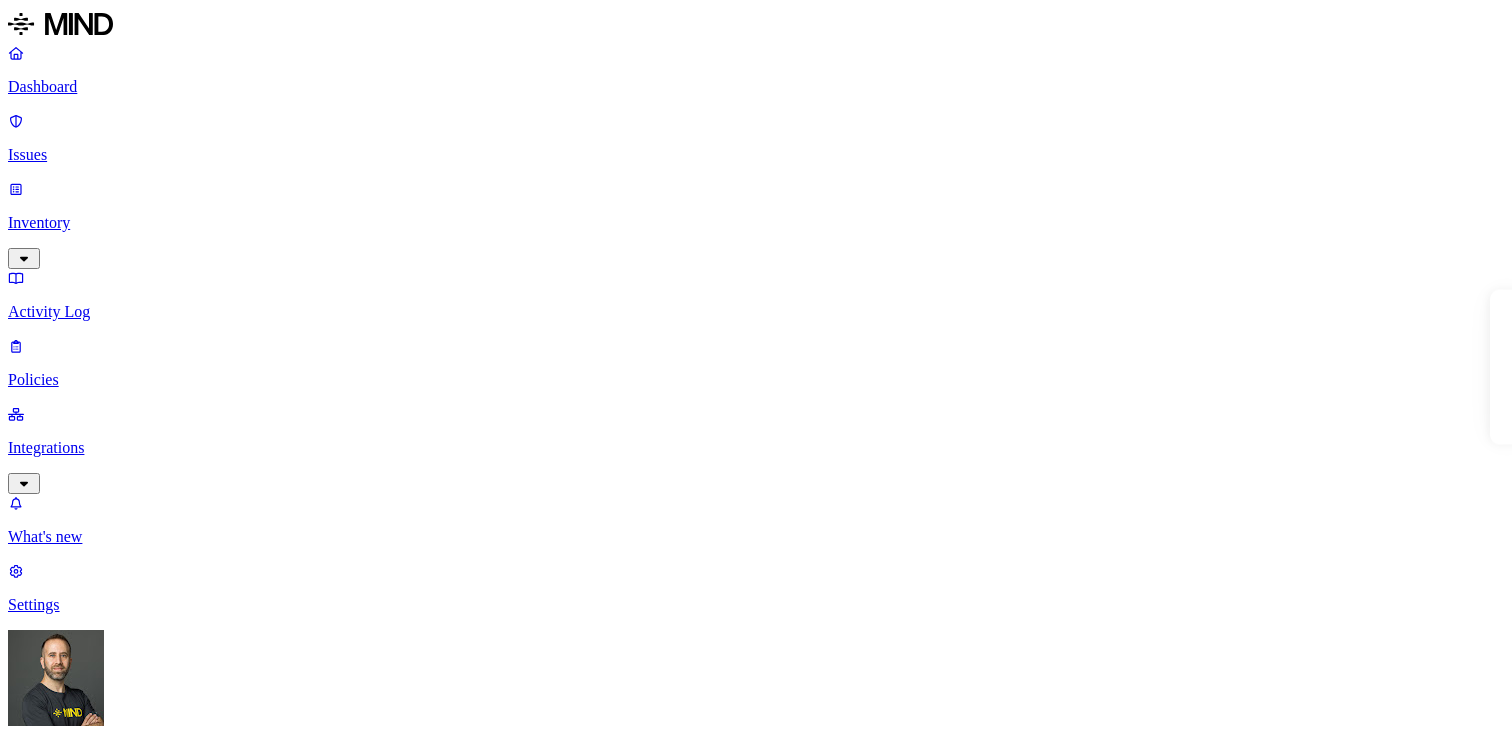 scroll, scrollTop: 0, scrollLeft: 0, axis: both 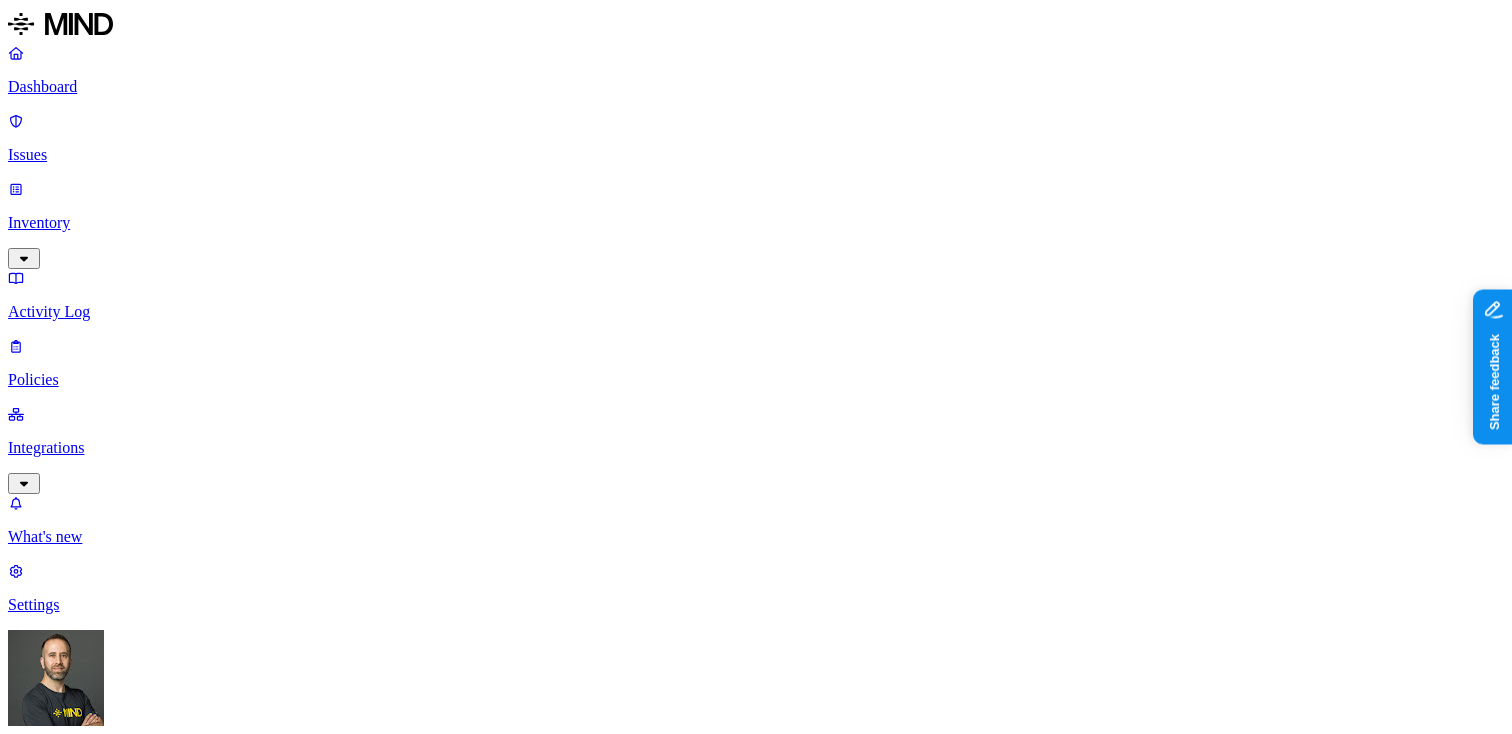click on "Inventory" at bounding box center [756, 223] 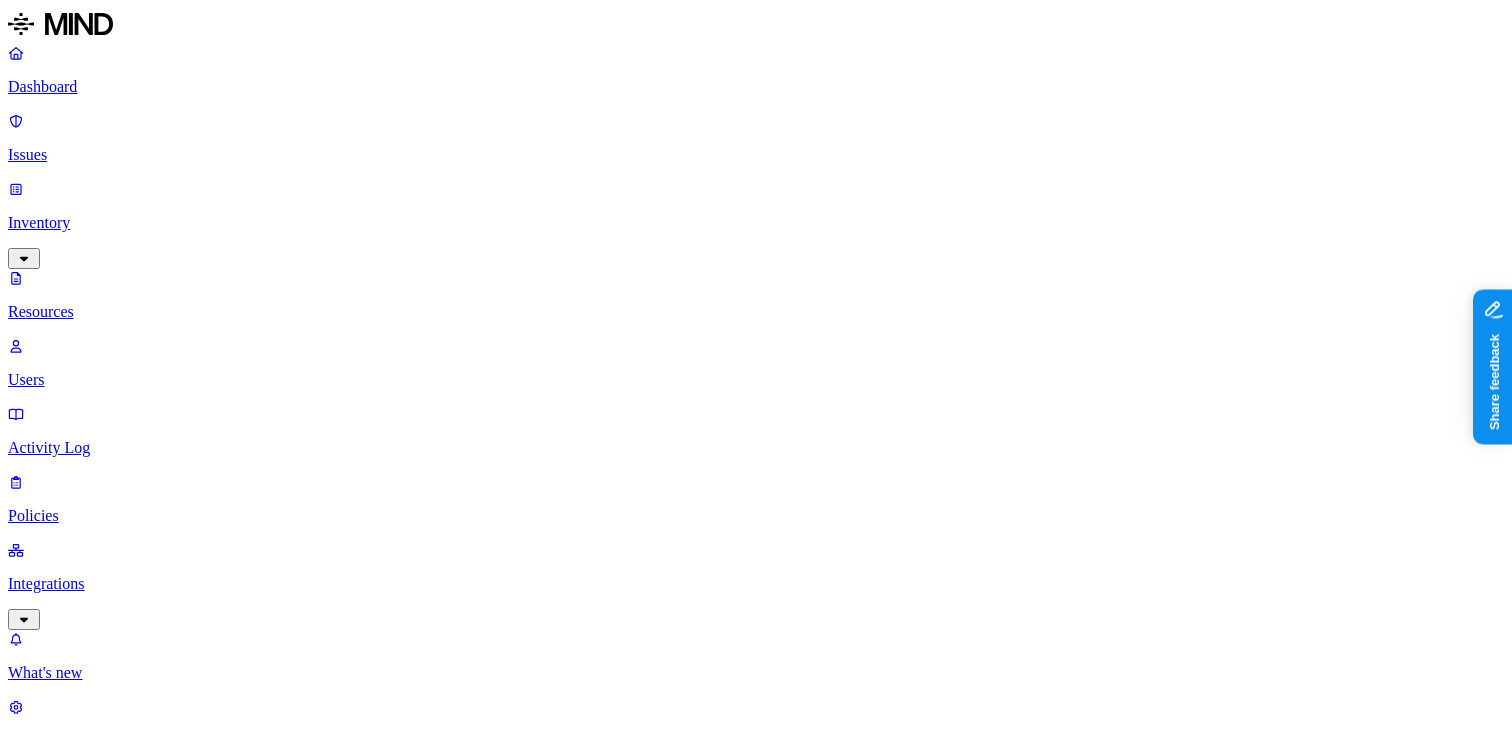 click on "Labels" at bounding box center [35, 1174] 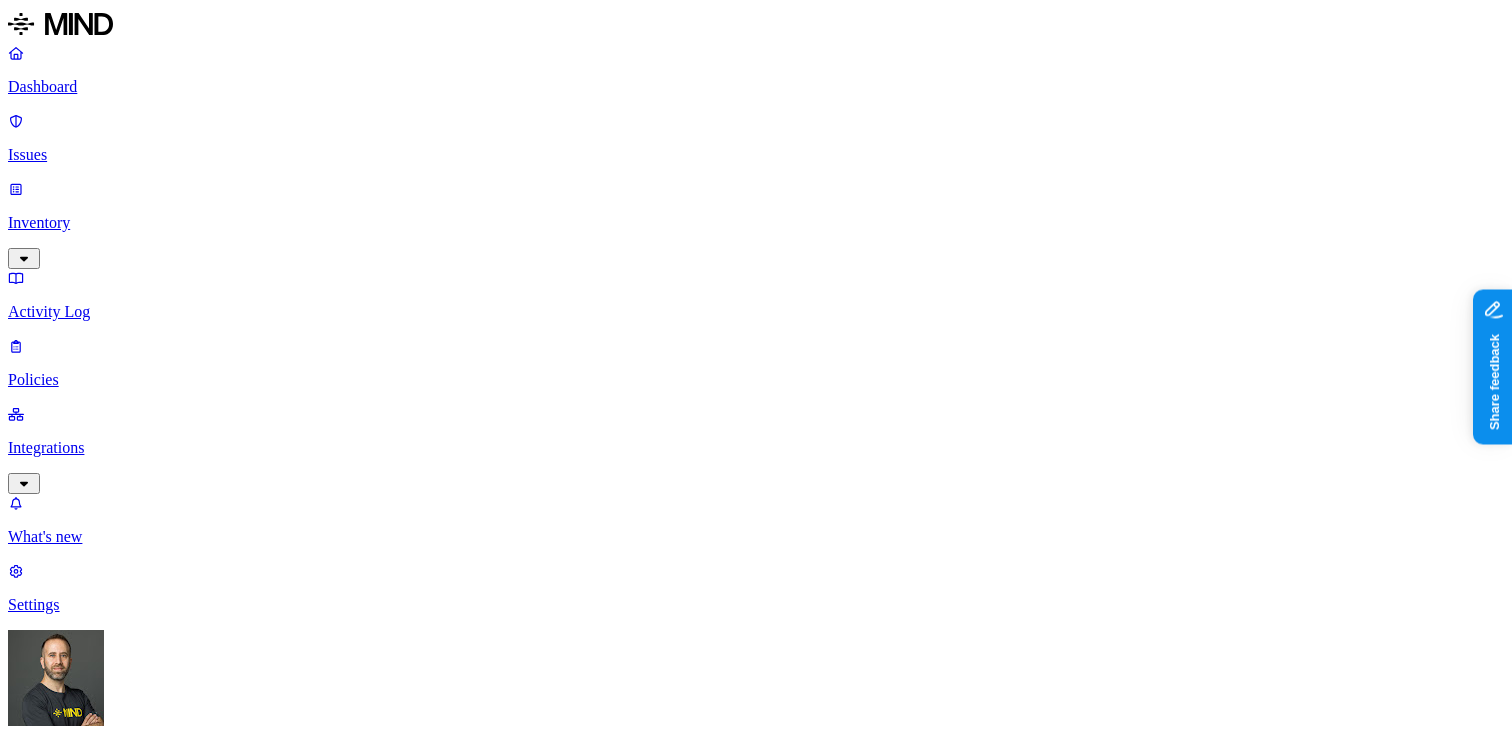 click on "Integrations" at bounding box center (756, 448) 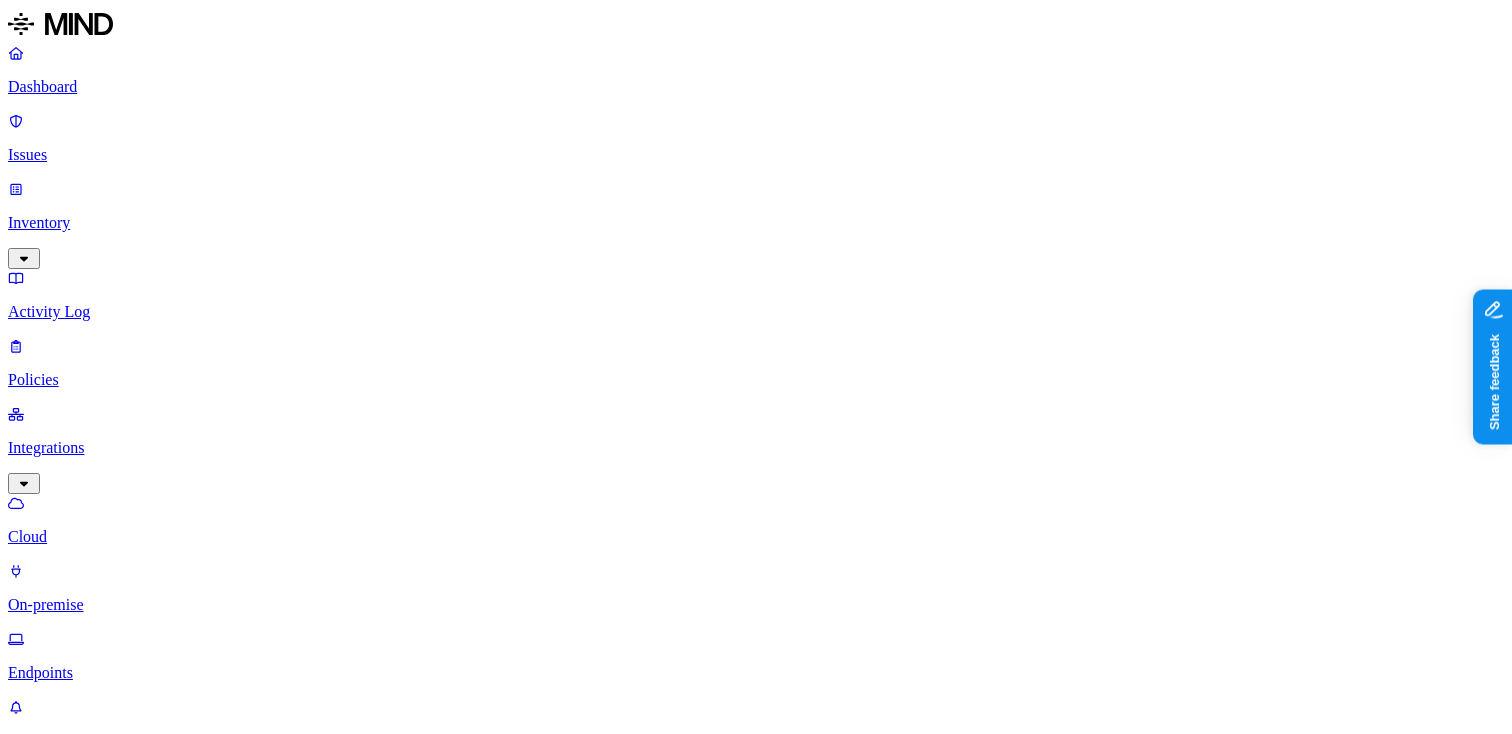 click on "Endpoints" at bounding box center [756, 673] 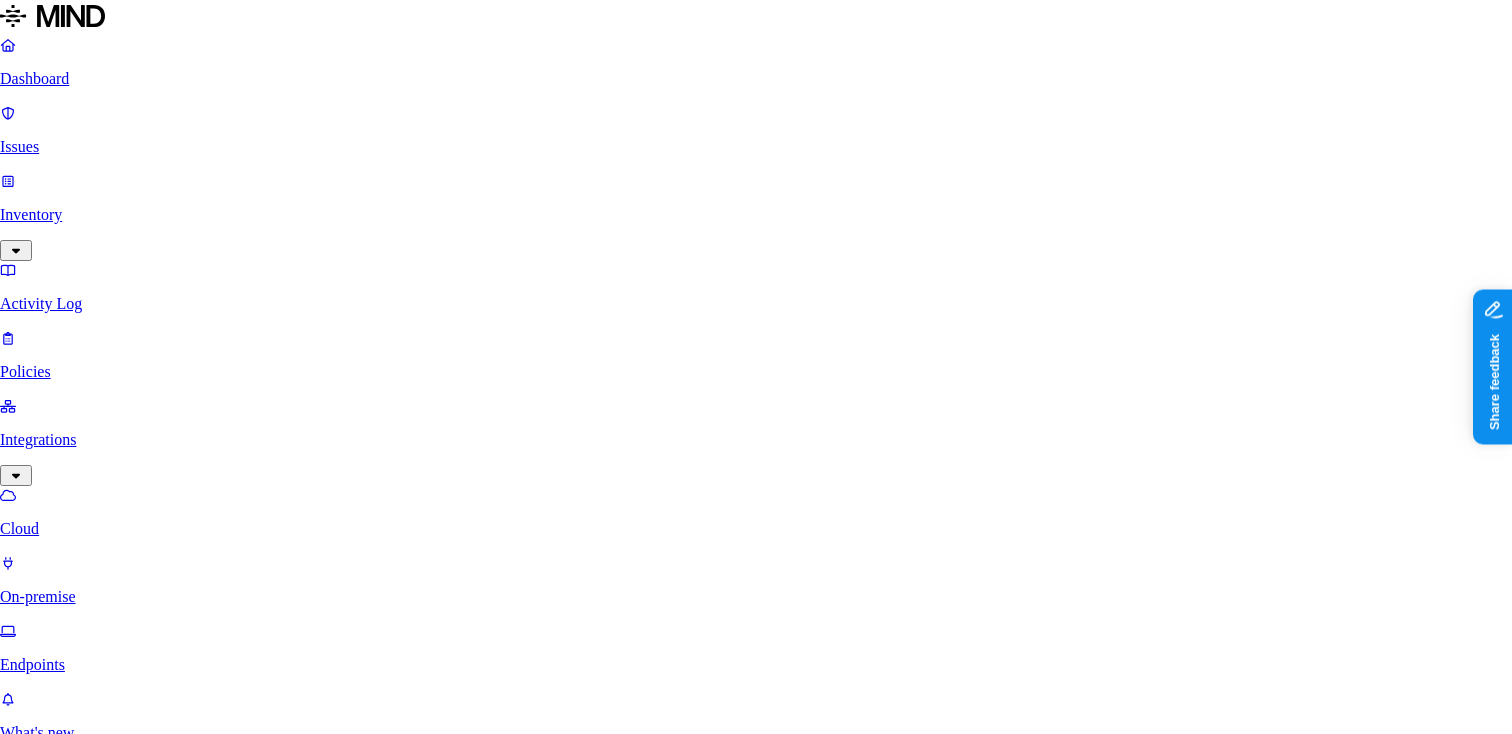 click on "Download  Mac OS  installer" at bounding box center (301, 3240) 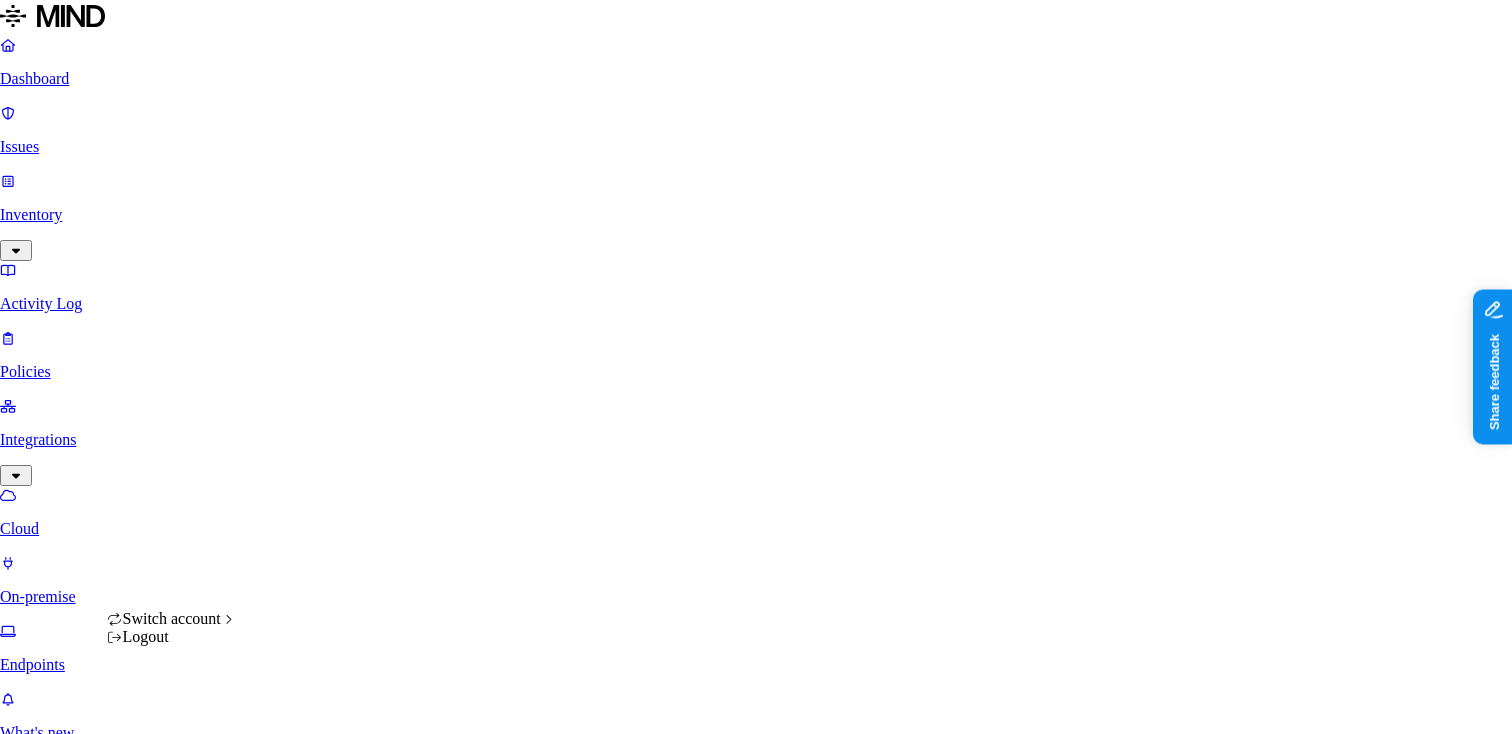 click on "Dashboard Issues Inventory Activity Log Policies Integrations Cloud On-premise Endpoints What's new 1 Settings Tom Mayblum ACME Endpoints Deploy Deployment status Agent status Browser Last seen 54 Endpoints Hostname Deployment status Agent status Browsers Users Last seen Agent version mikkel-demo1 Deployed Online mikkel.hansen@k14d.onmicrosoft.com  + 1 Jul 16, 2025, 11:57 PM 1.227.0 itai_demo1 Deployed Online mikkel.hansen@k14d.onmicrosoft.com Jul 16, 2025, 11:57 PM 1.227.0 ep_intune_test_uswest Deployed Online mikkel.hansen@k14d.onmicrosoft.com  + 1 Jul 16, 2025, 11:57 PM 1.227.0 avis-macbook-pro.local Deployed Online avig Jul 16, 2025, 11:57 PM 0.1 landens-macbook-pro.local Deployed Online landenbrown Jul 16, 2025, 11:57 PM 1.227.0 avigails-macbook-pro-2.local Deployed Offline avigailbronznick Jul 16, 2025, 11:47 PM v2.1 yuvals-macbook-pro.local Deployed Offline mesh  + 1 Jul 16, 2025, 10:00 PM 3.2.1 amit’s macbook pro Deployed Offline amitcohen Jul 16, 2025, 09:13 PM 2.0.0 Deployed Offline 1" at bounding box center [756, 1533] 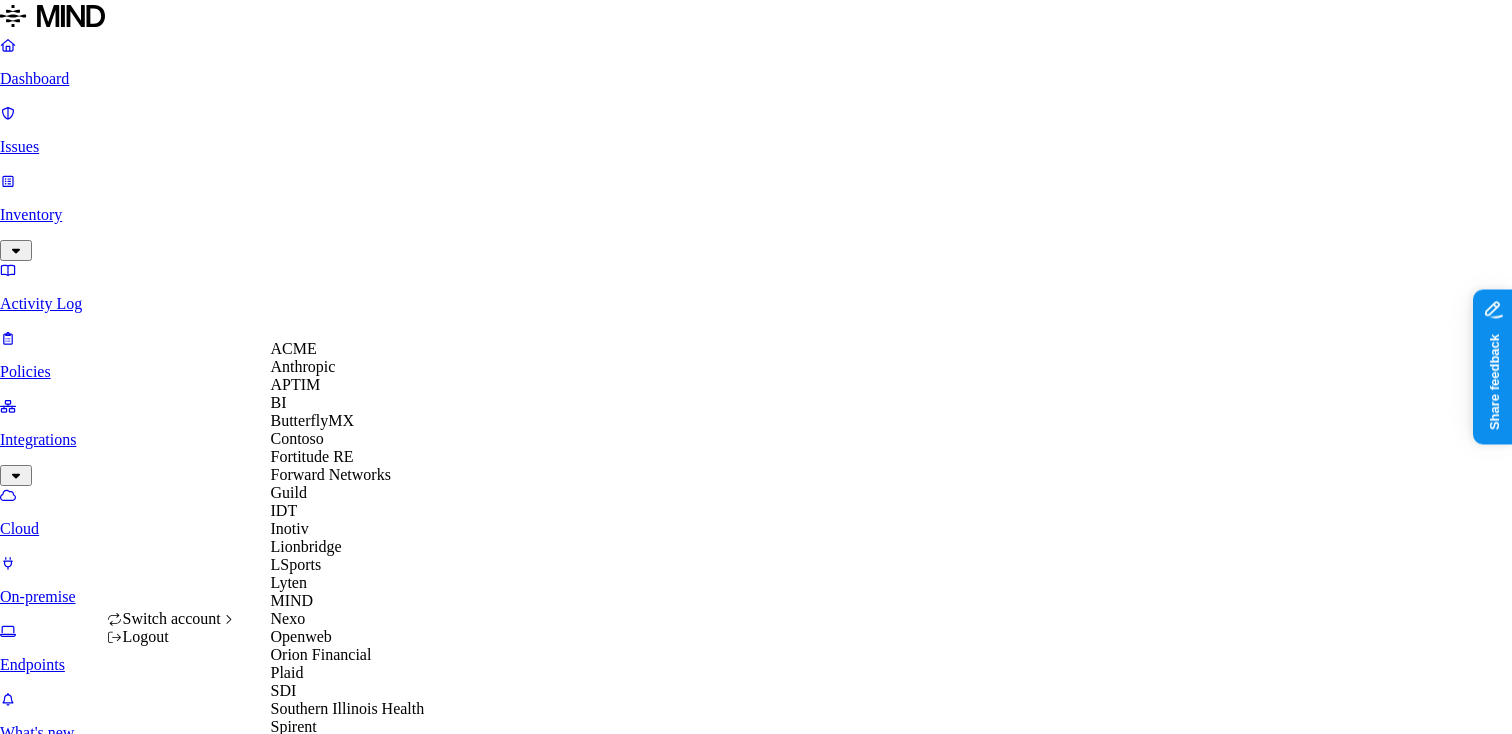 click on "APTIM" at bounding box center (348, 385) 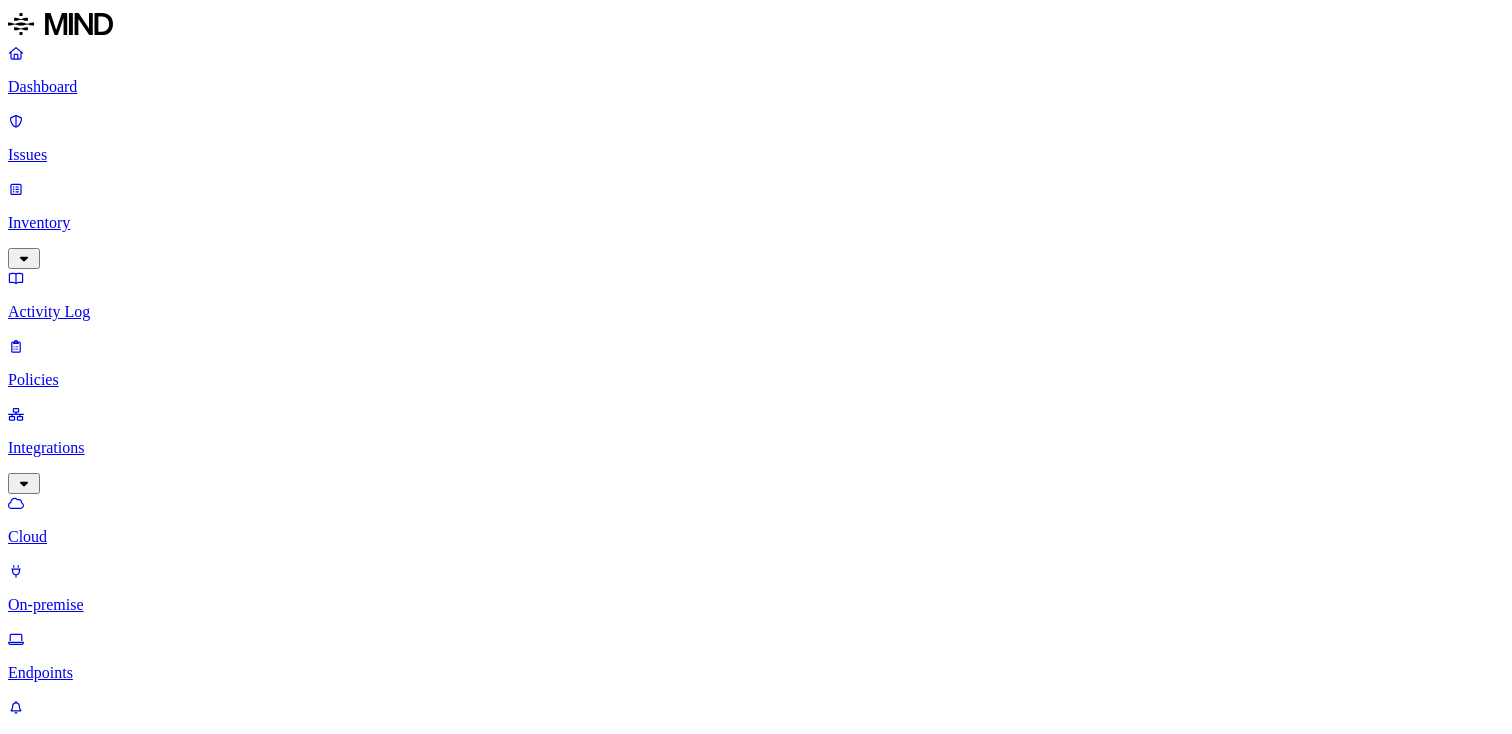 scroll, scrollTop: 0, scrollLeft: 0, axis: both 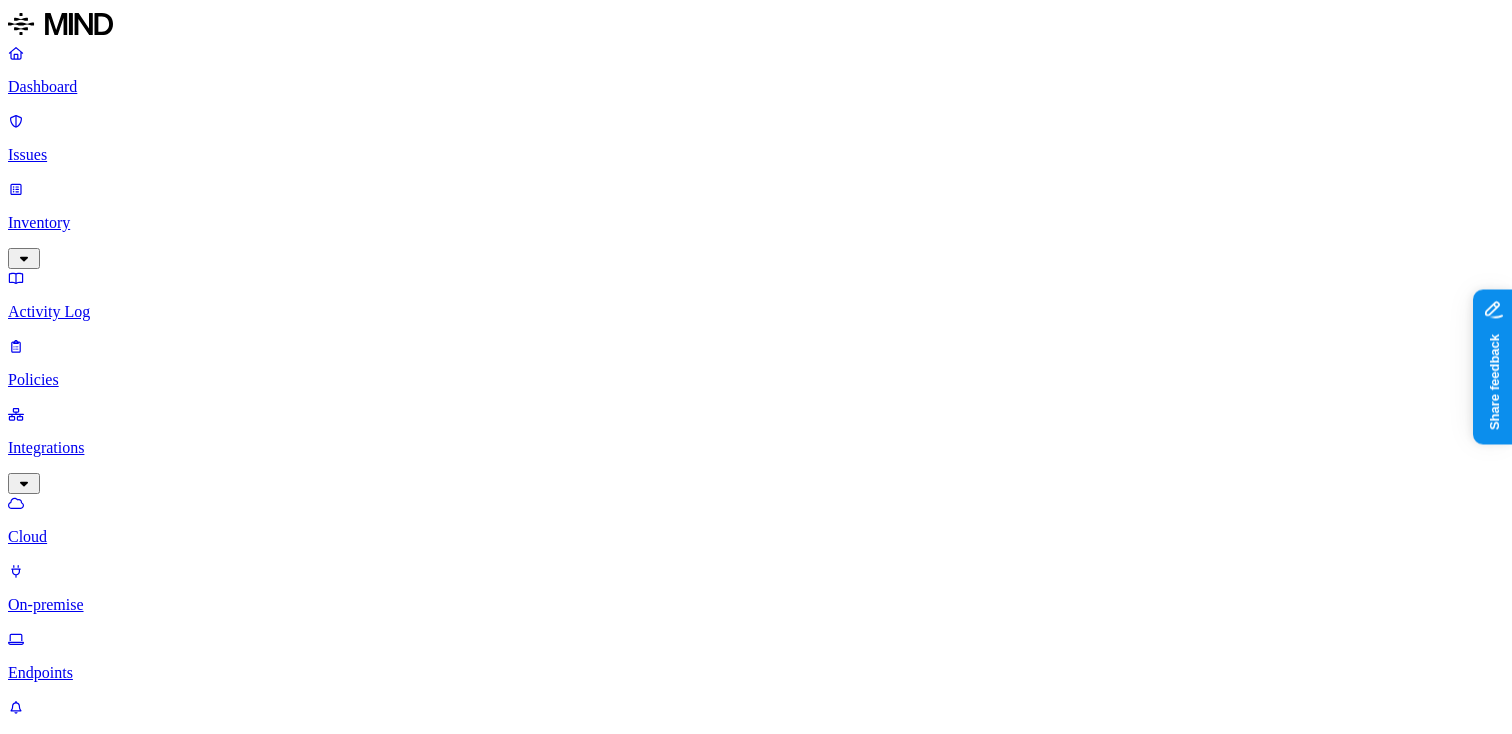 click on "Dashboard" at bounding box center [756, 87] 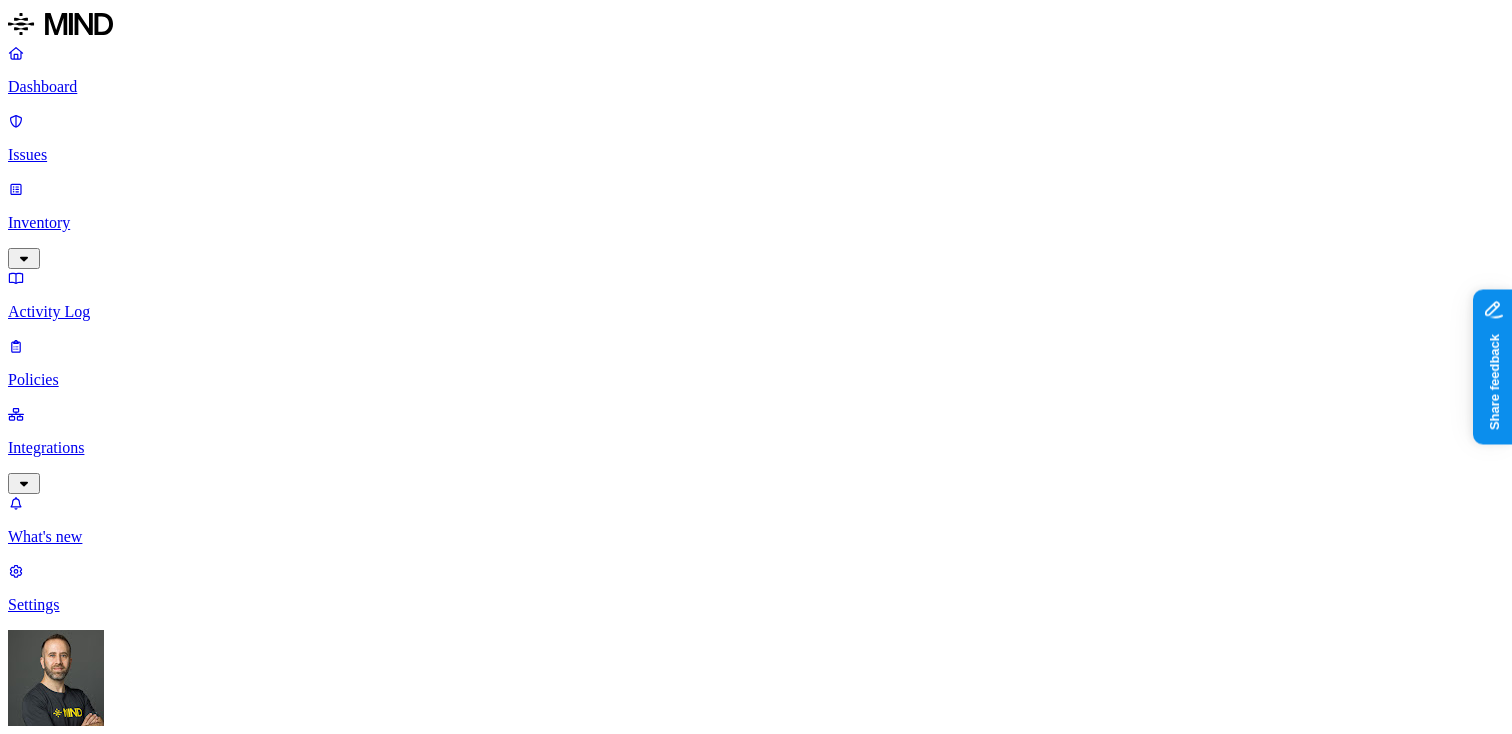 click on "Detection" at bounding box center [119, 1053] 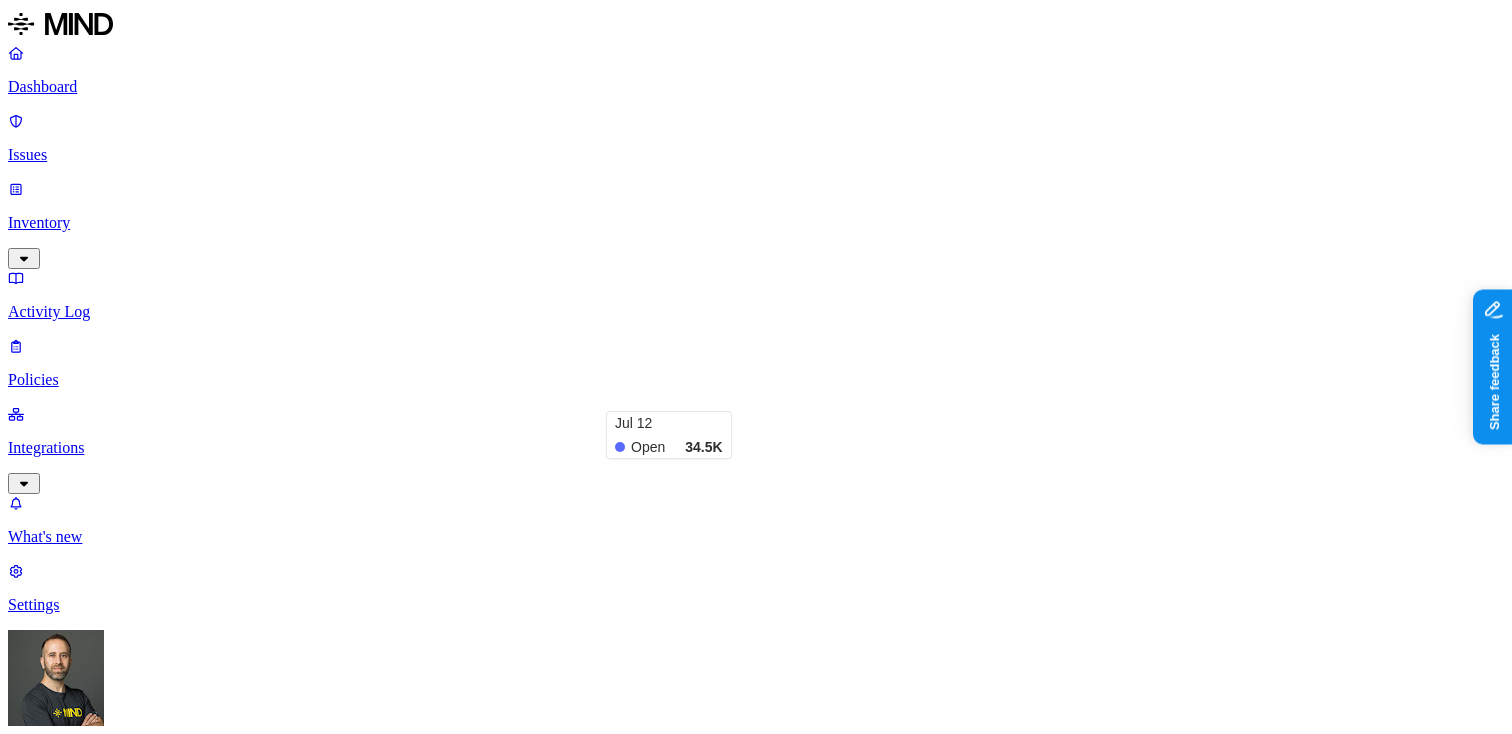 scroll, scrollTop: 305, scrollLeft: 0, axis: vertical 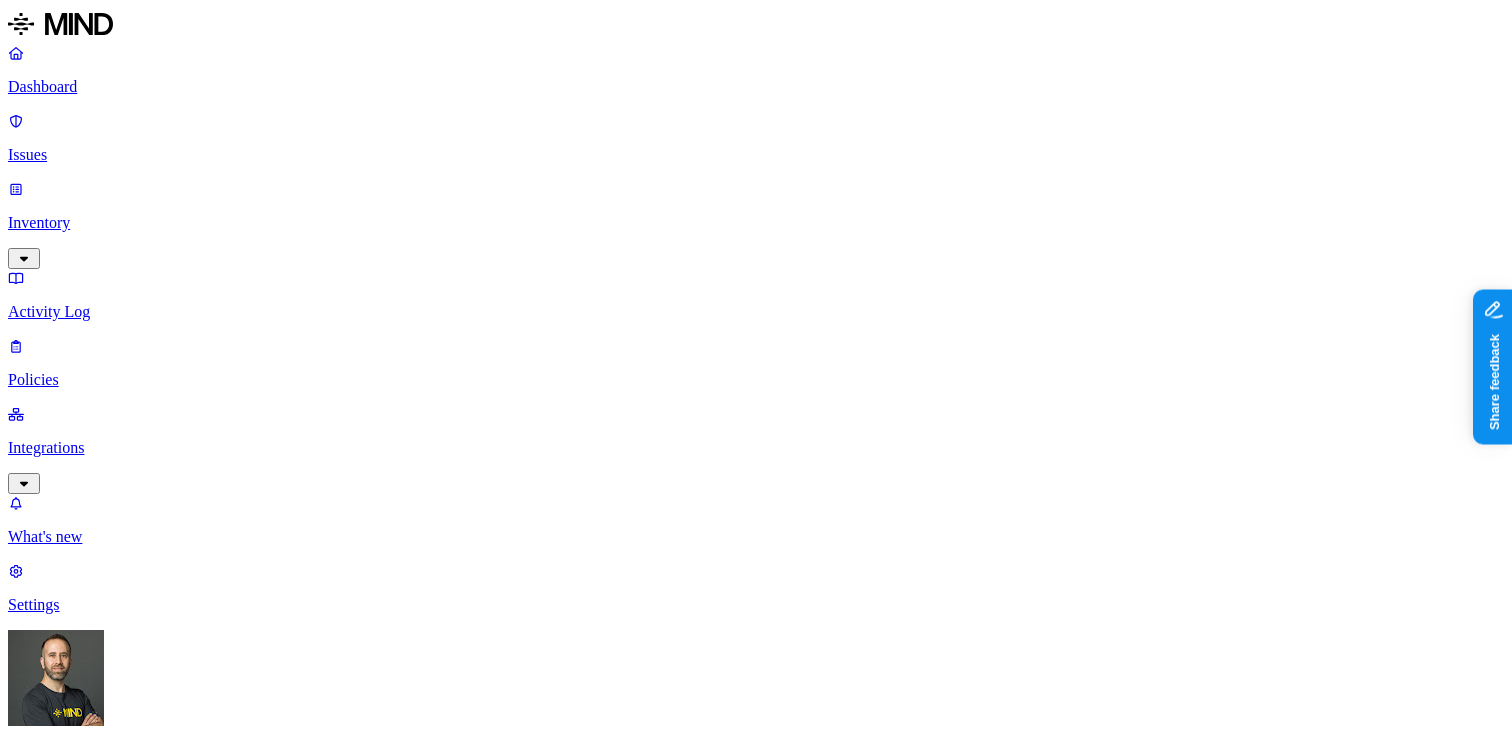 click on "Valid key detected in resource" at bounding box center (161, 2115) 